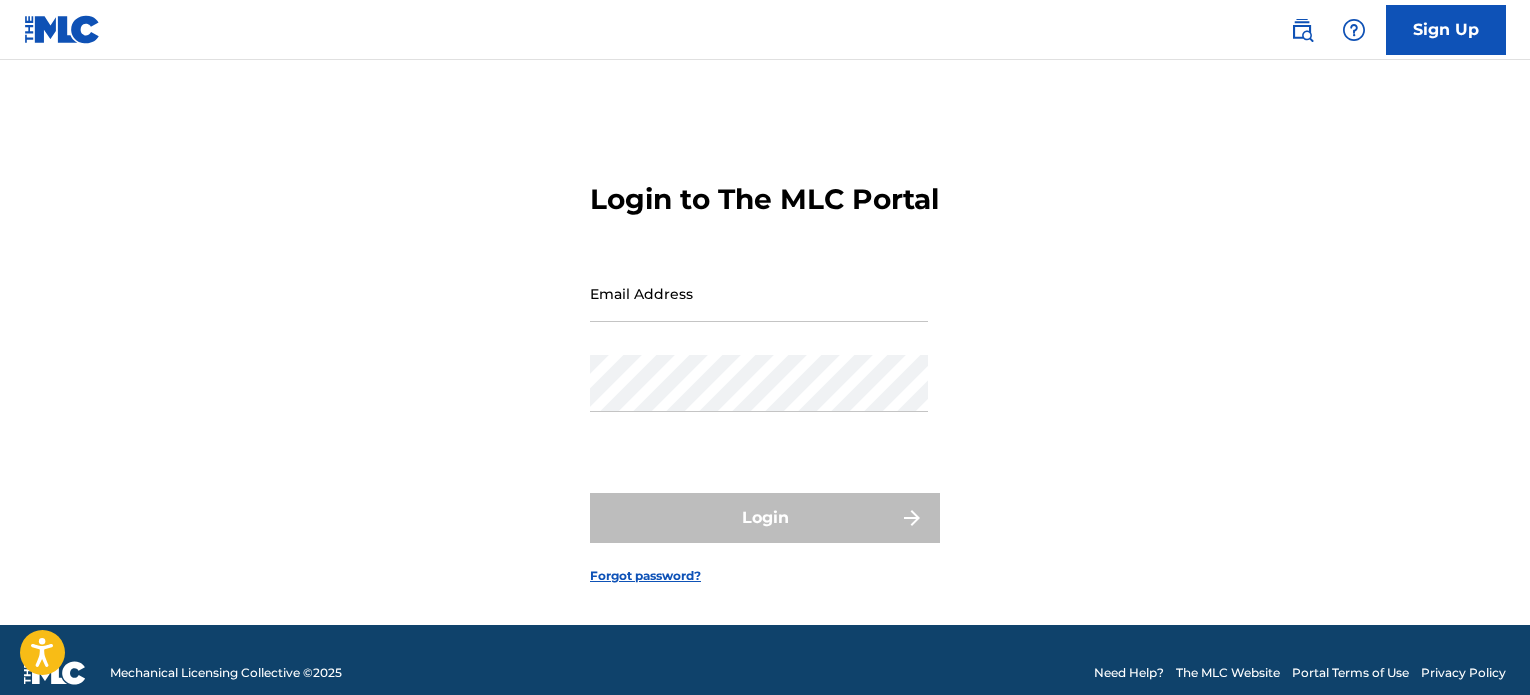 scroll, scrollTop: 0, scrollLeft: 0, axis: both 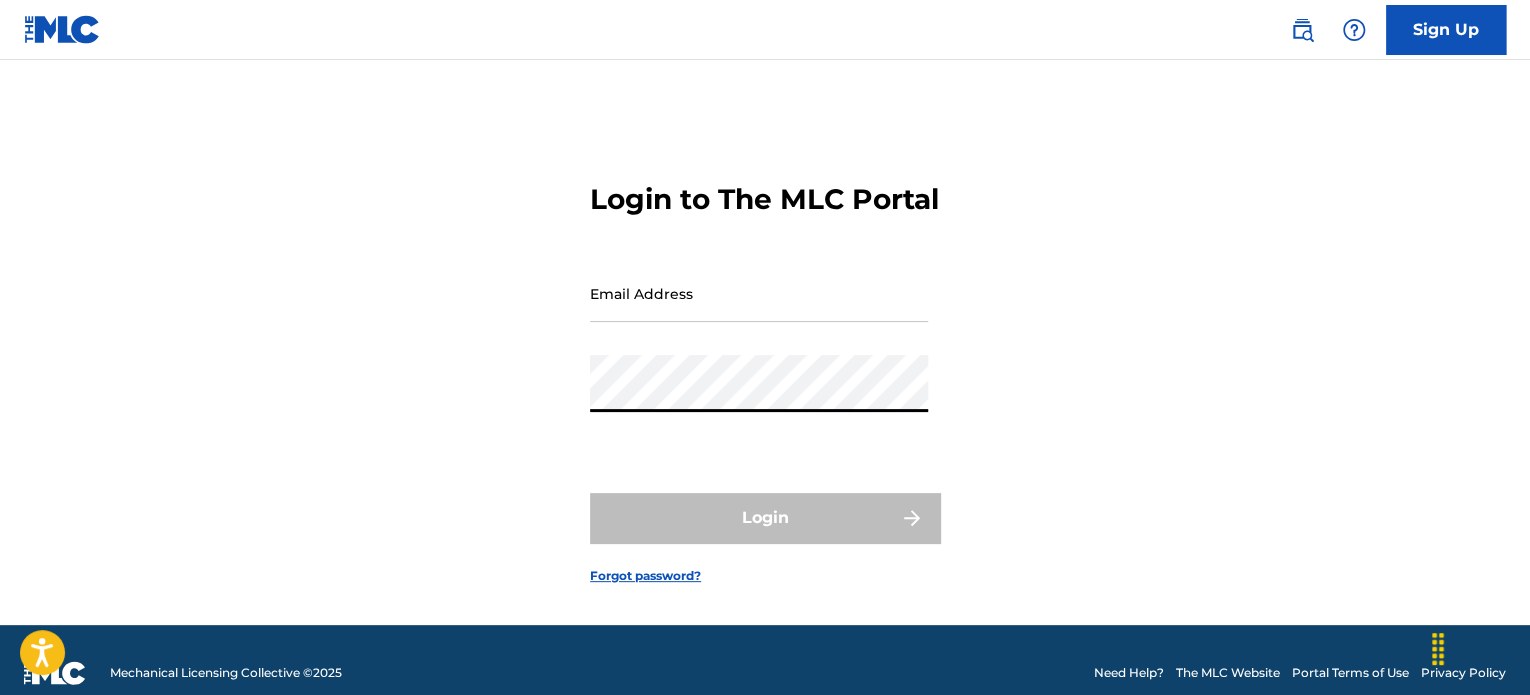 type on "managed.services@[DOMAIN]" 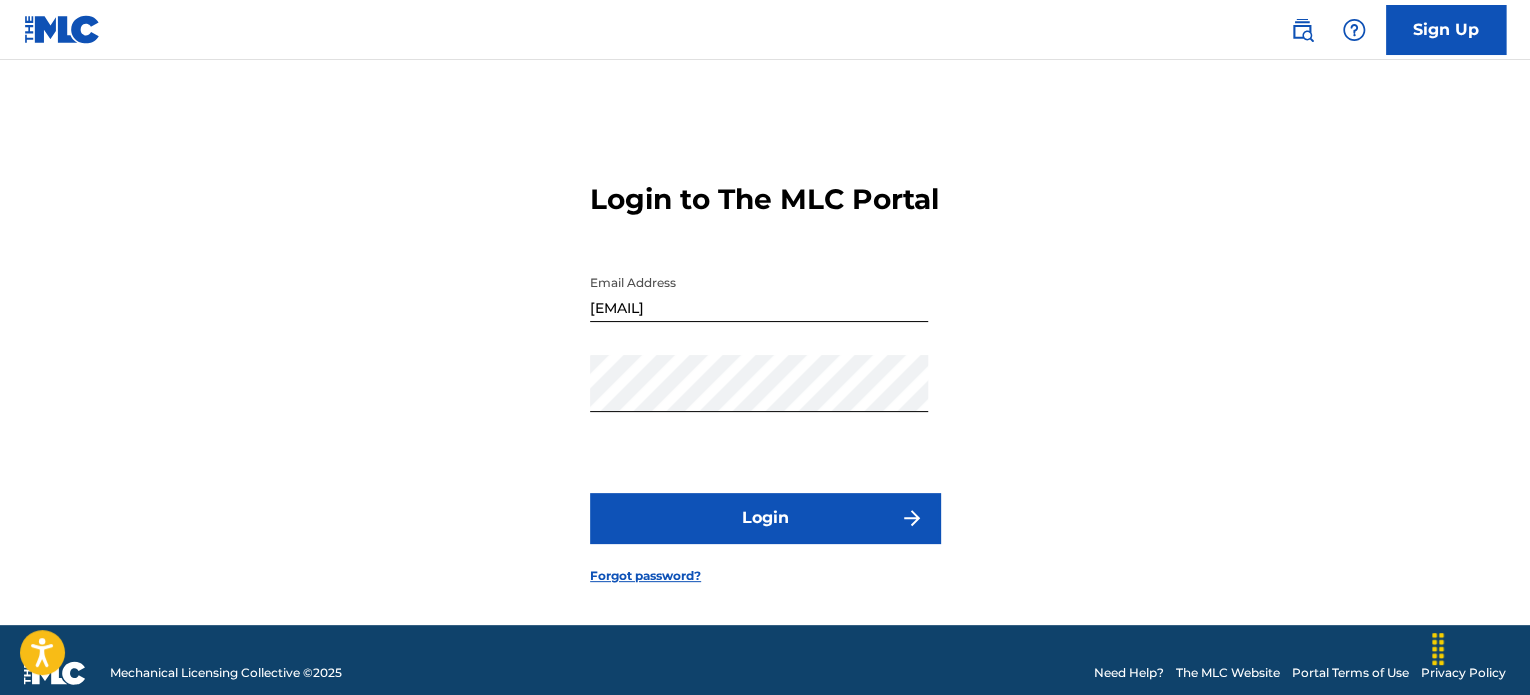 click on "Login" at bounding box center [765, 518] 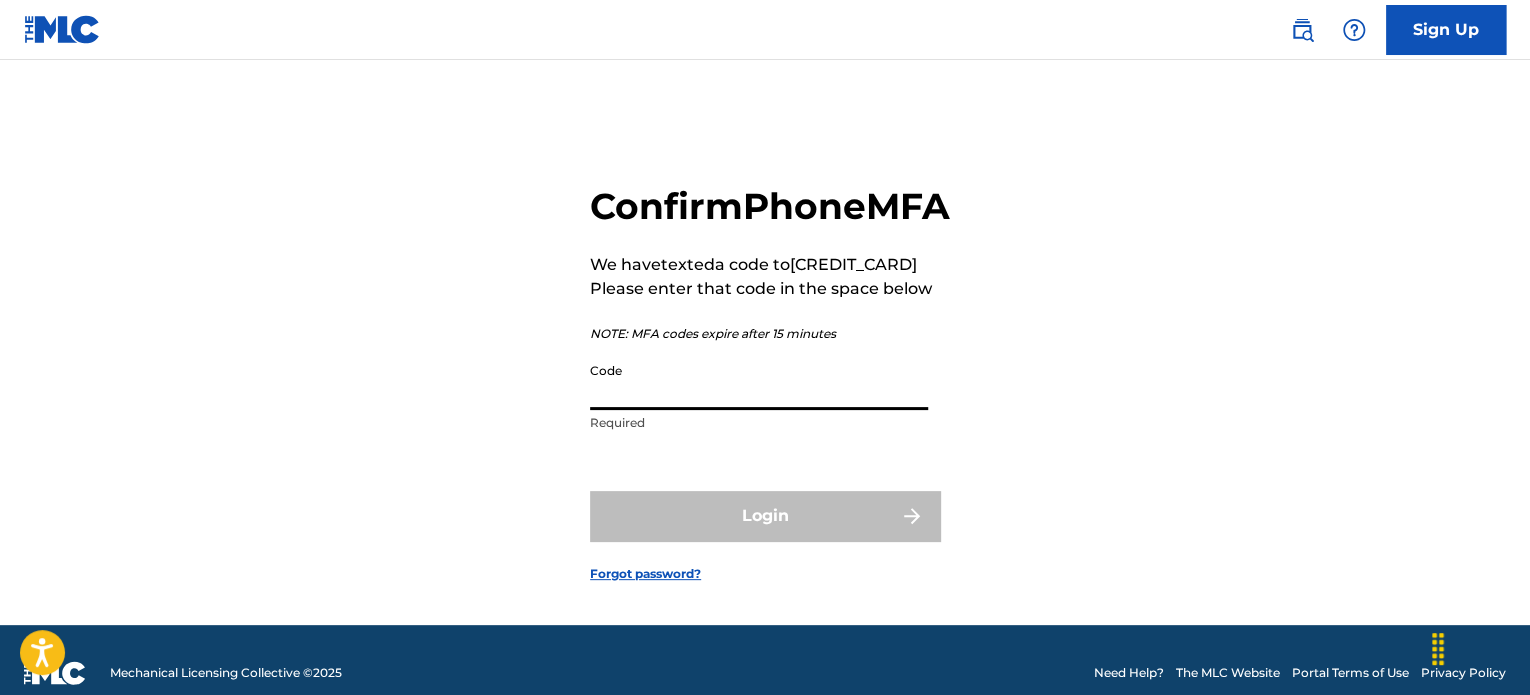 click on "Code" at bounding box center [759, 381] 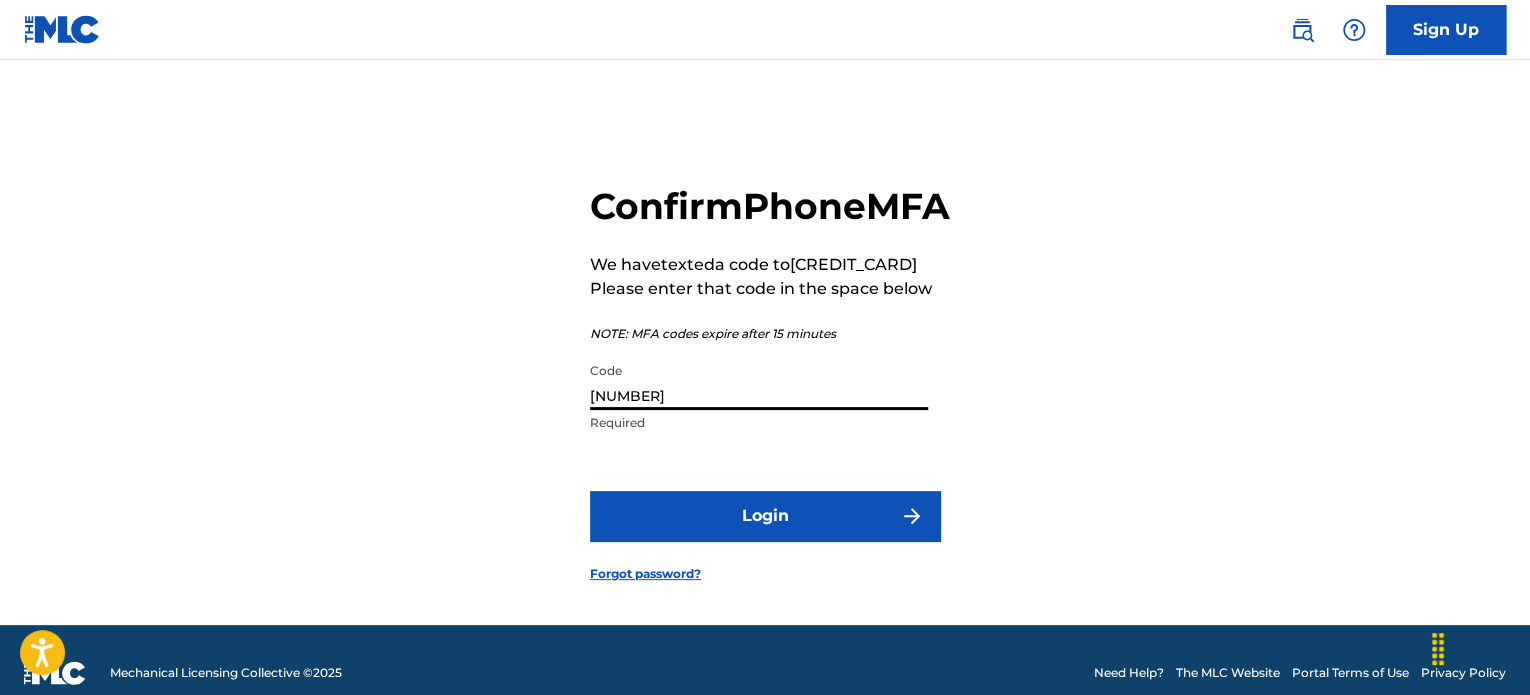 type on "257515" 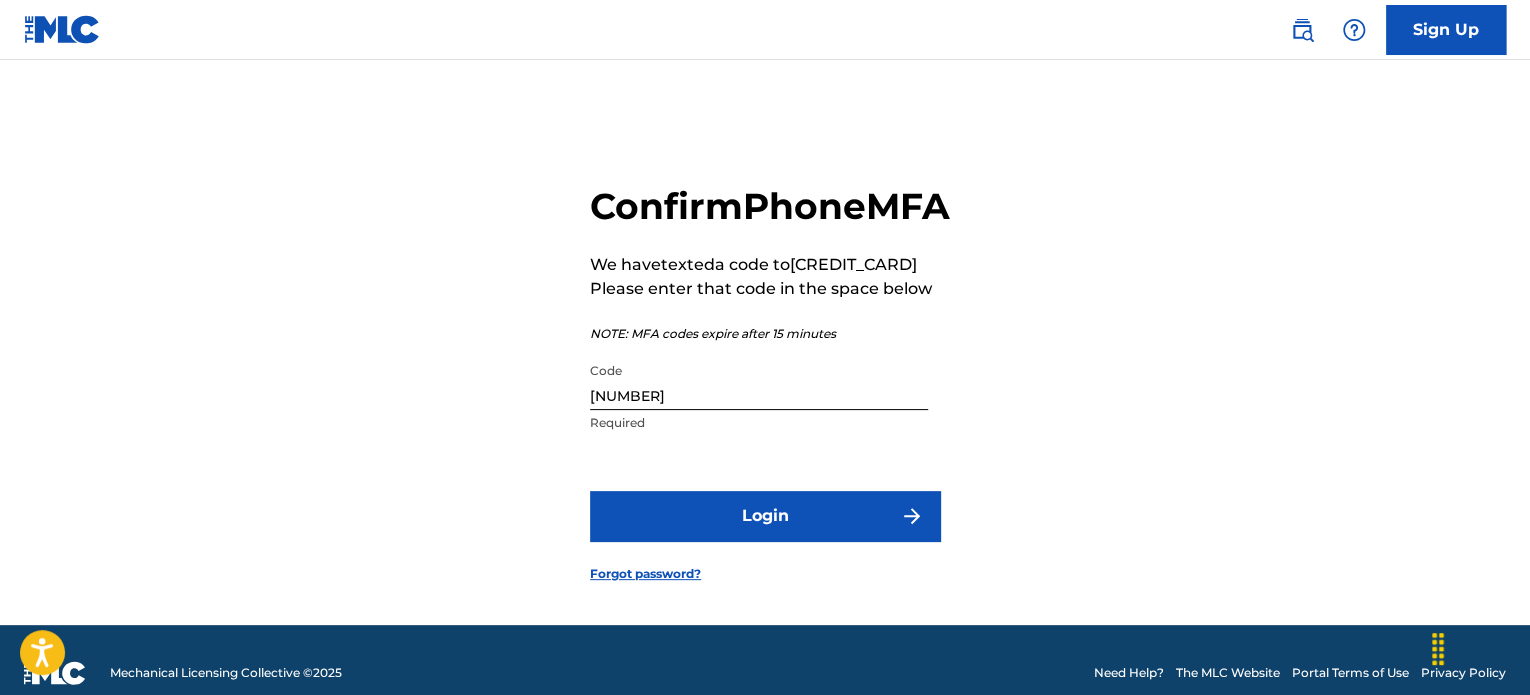 click on "Login" at bounding box center (765, 516) 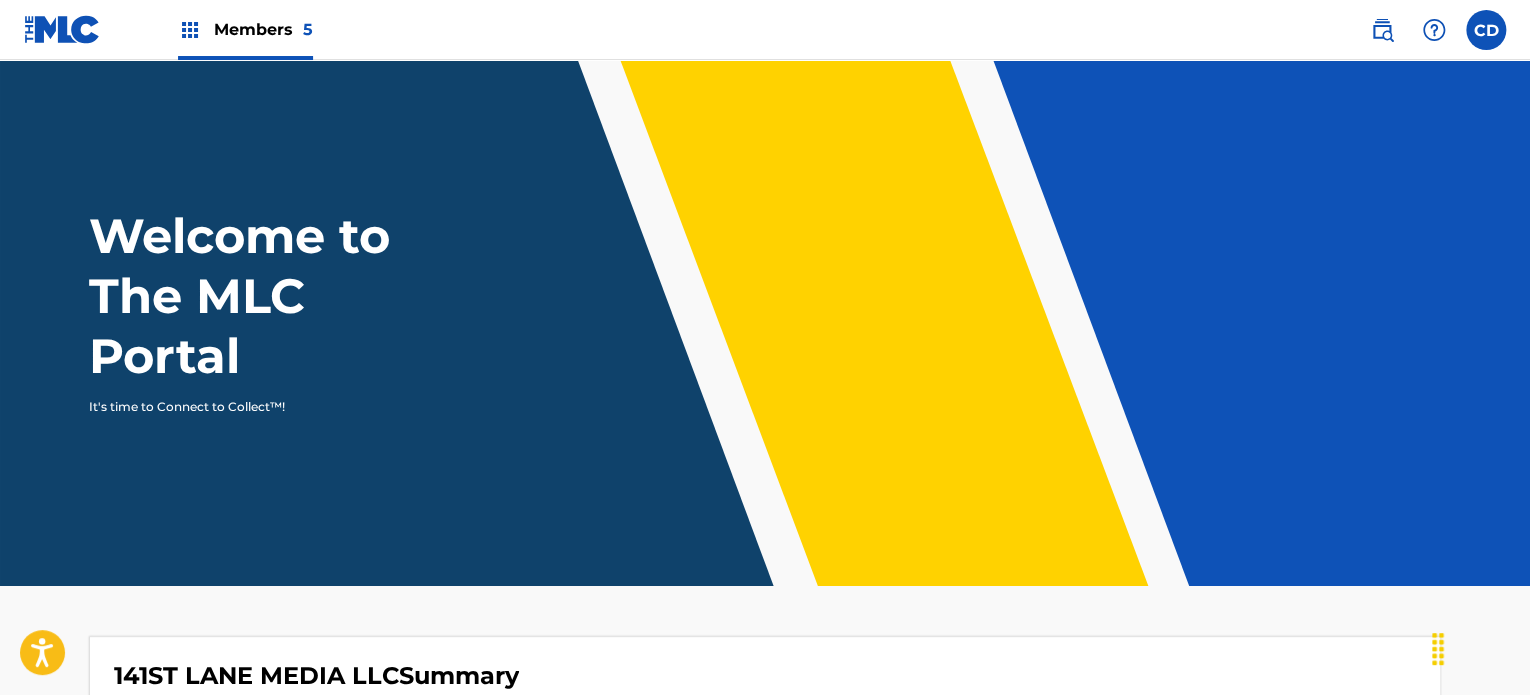 scroll, scrollTop: 0, scrollLeft: 0, axis: both 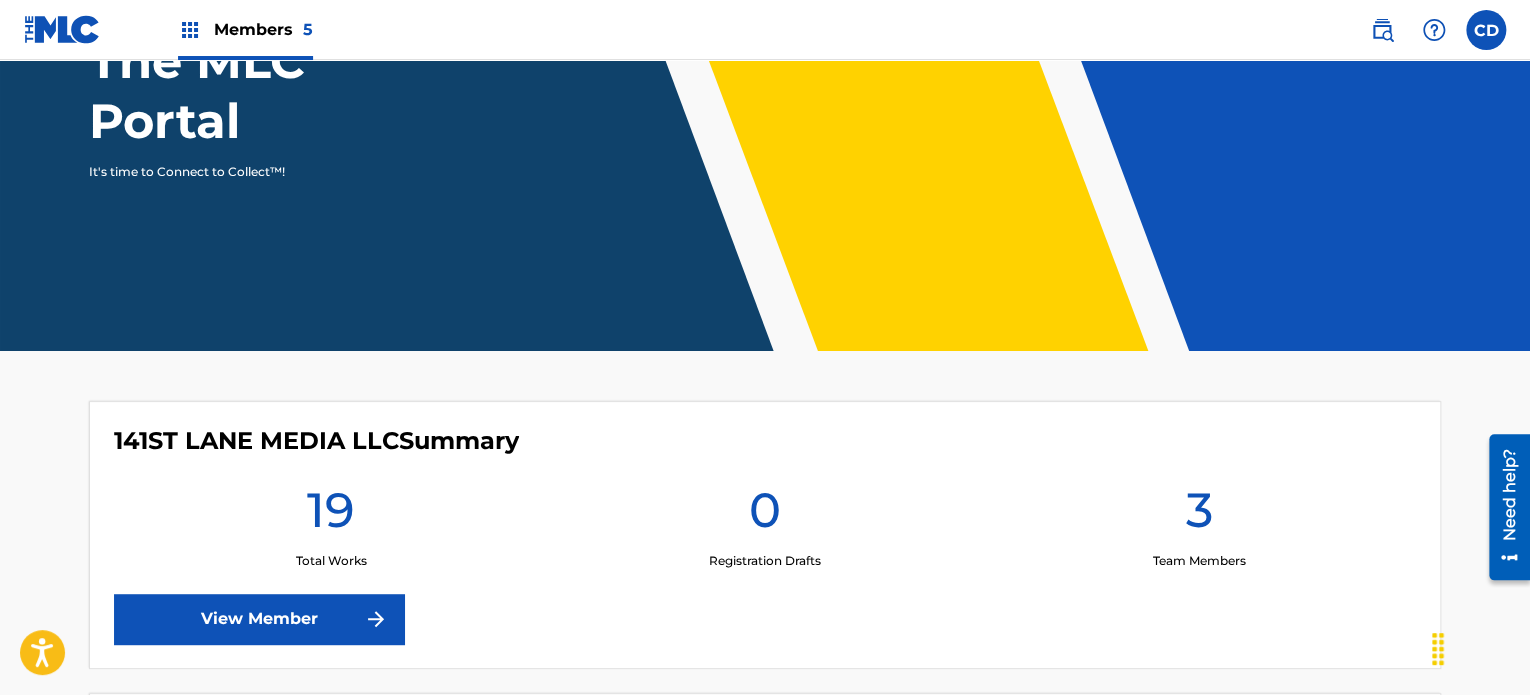 click on "View Member" at bounding box center (259, 619) 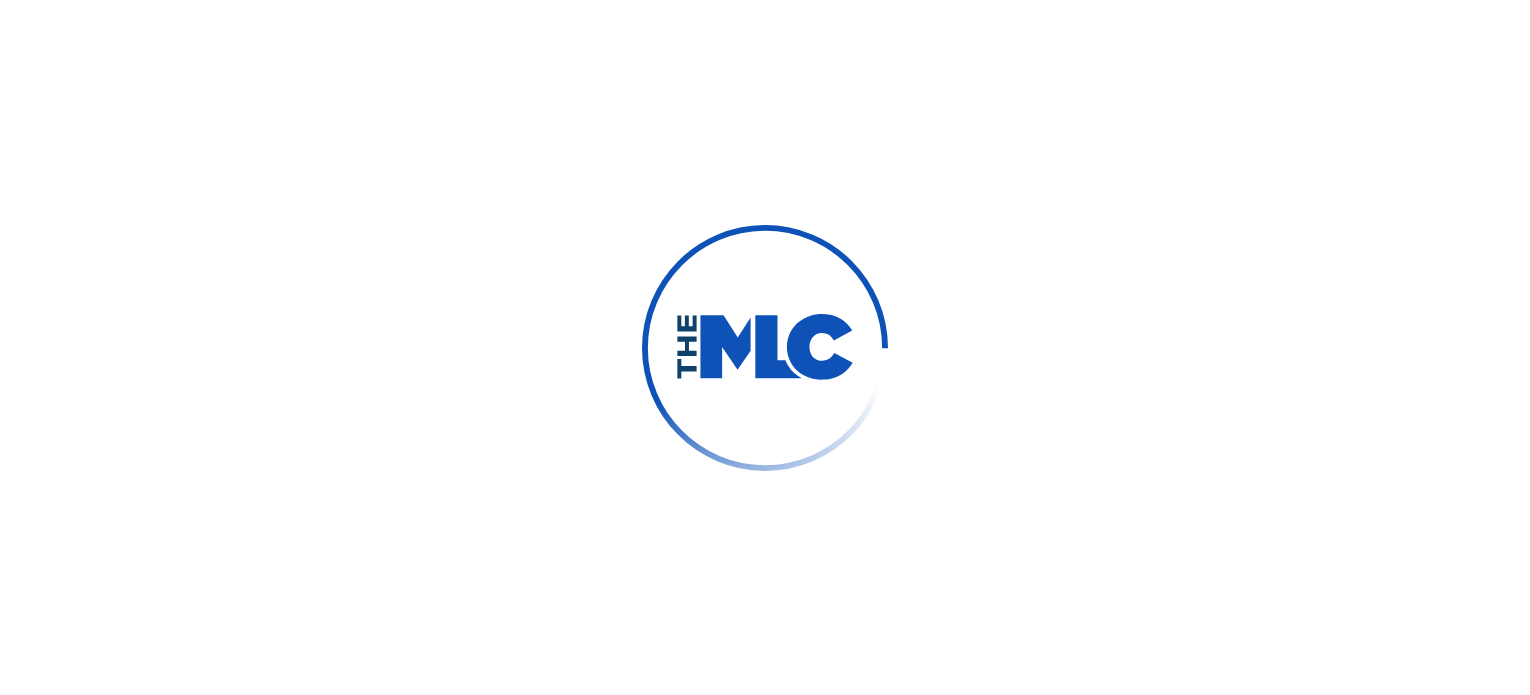 scroll, scrollTop: 0, scrollLeft: 0, axis: both 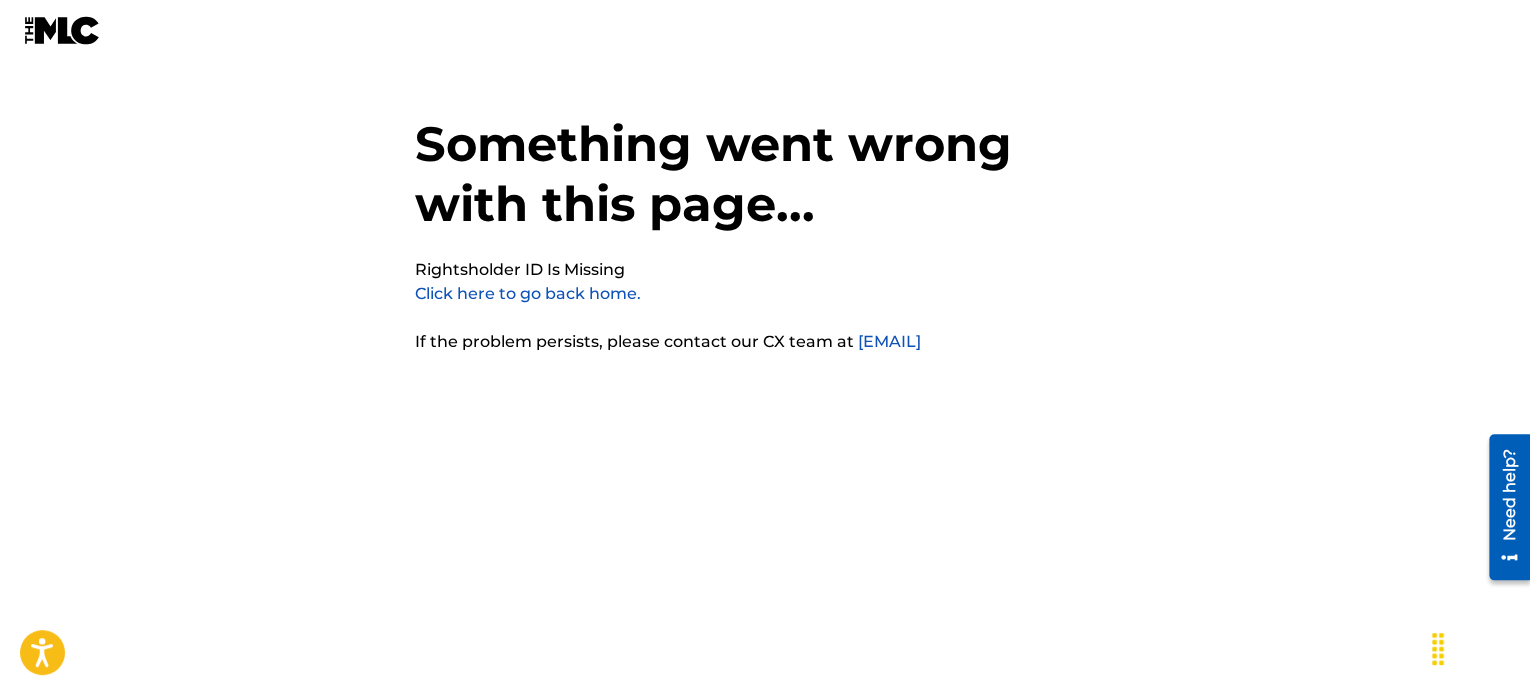 click on "Click here to go back home." at bounding box center [528, 293] 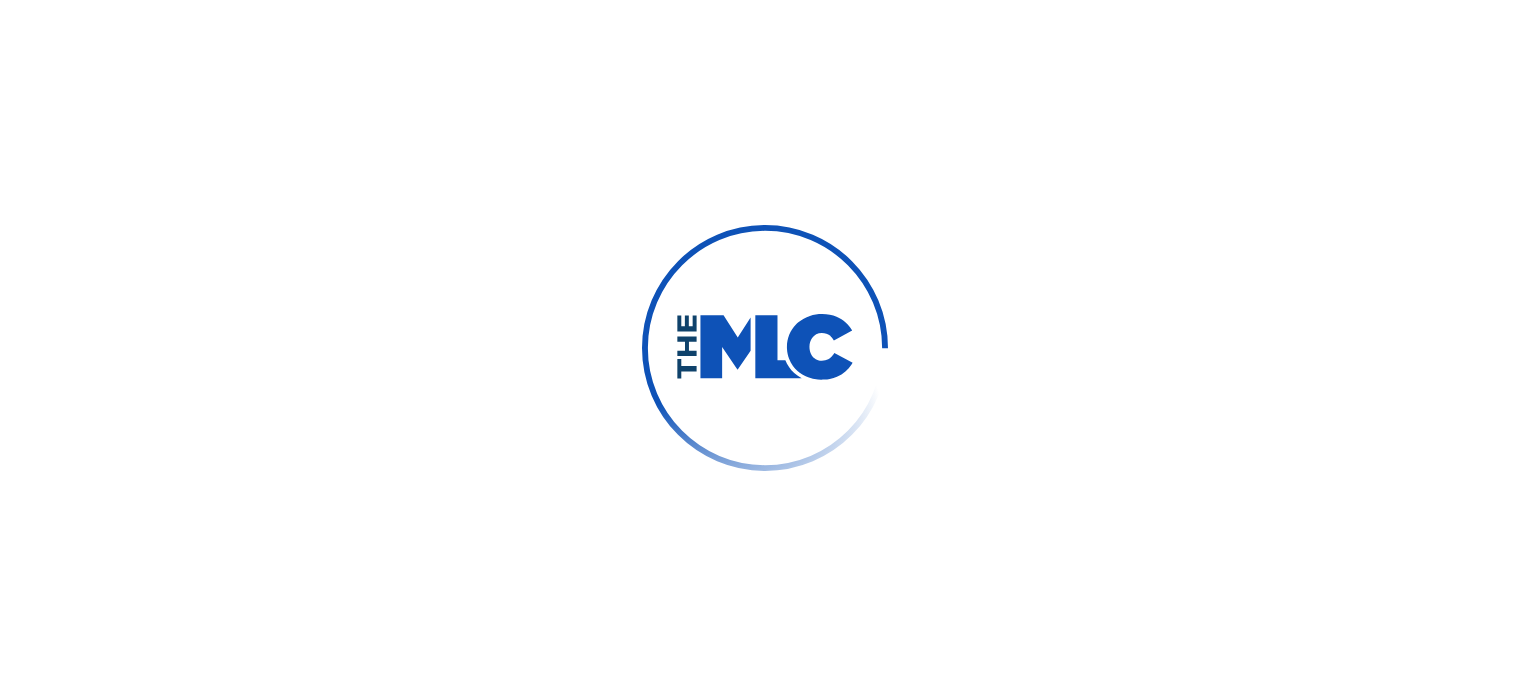 scroll, scrollTop: 0, scrollLeft: 0, axis: both 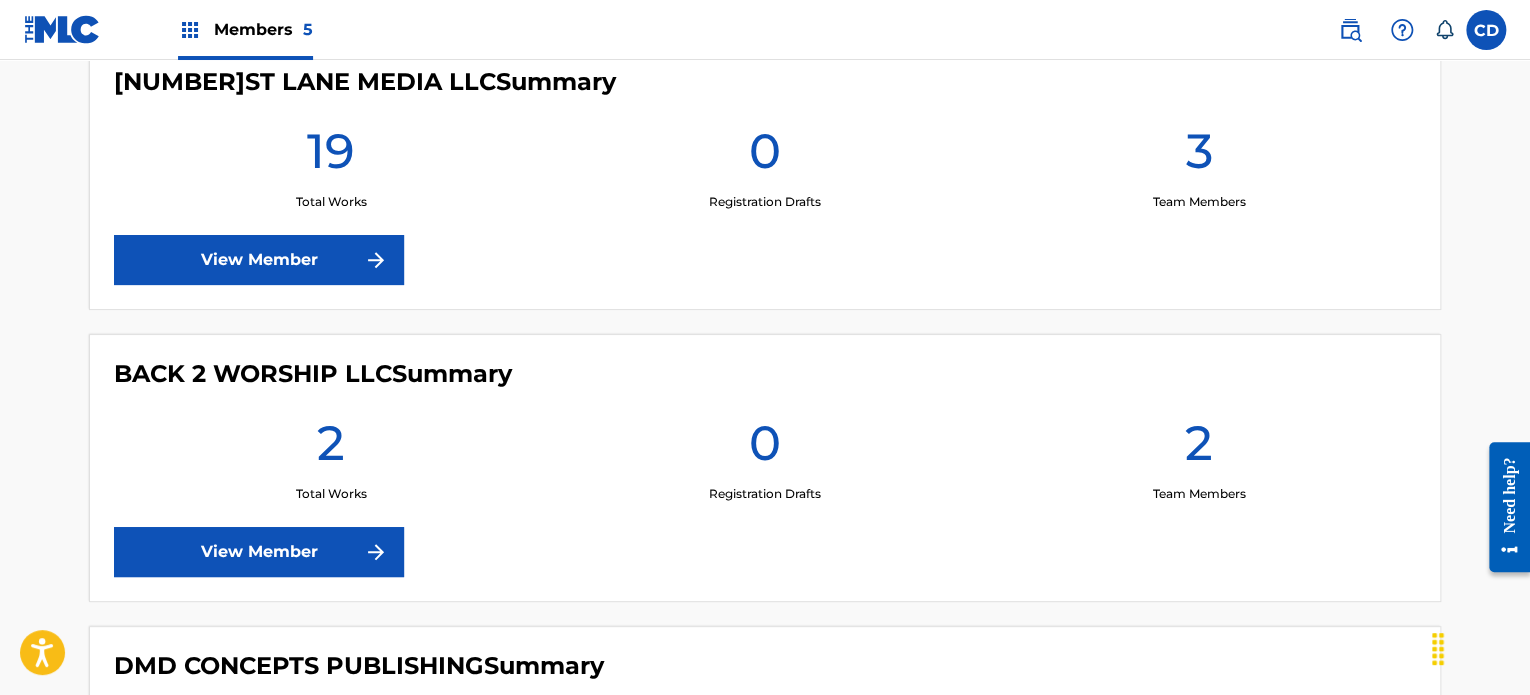 click on "[NUMBER]ST LANE MEDIA LLC Summary 19 Total Works 0 Registration Drafts 3 Team Members View Member" at bounding box center [765, 176] 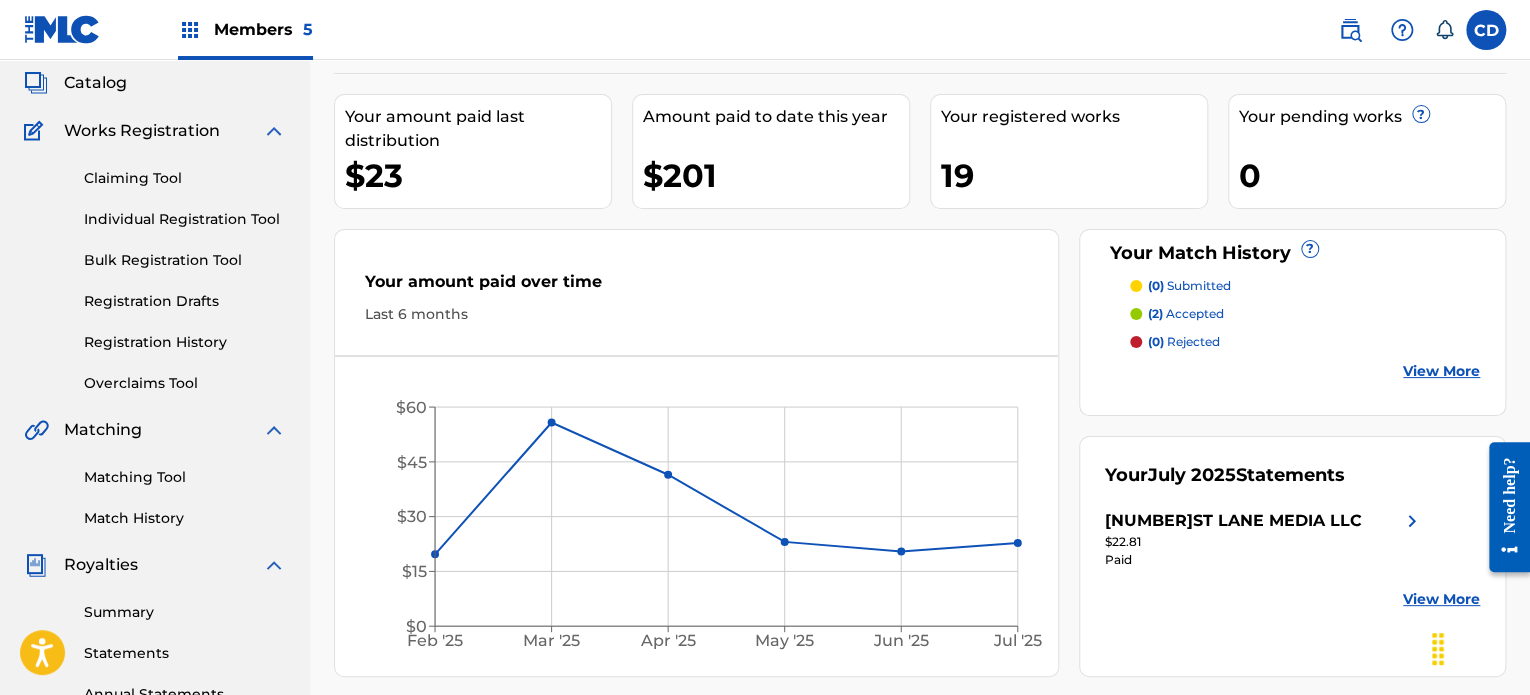 scroll, scrollTop: 116, scrollLeft: 0, axis: vertical 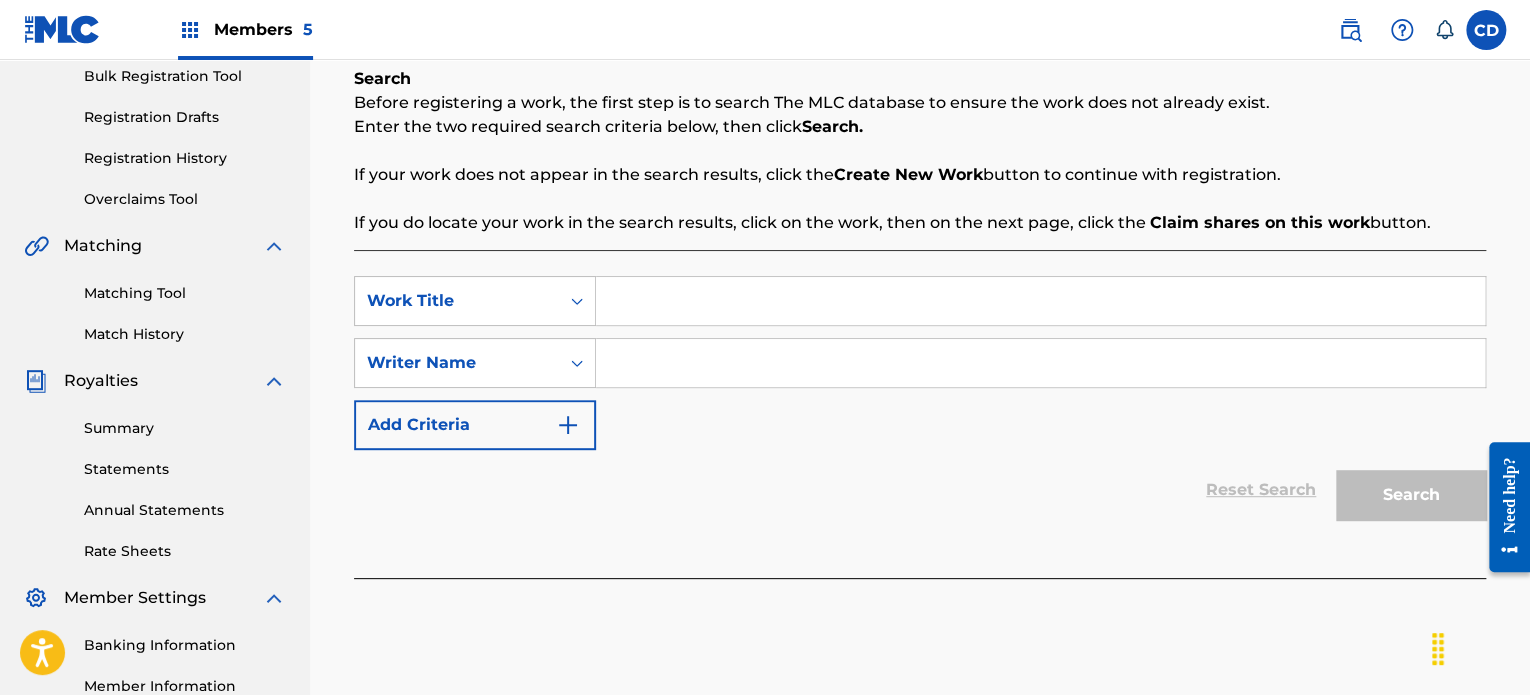 click at bounding box center (1040, 301) 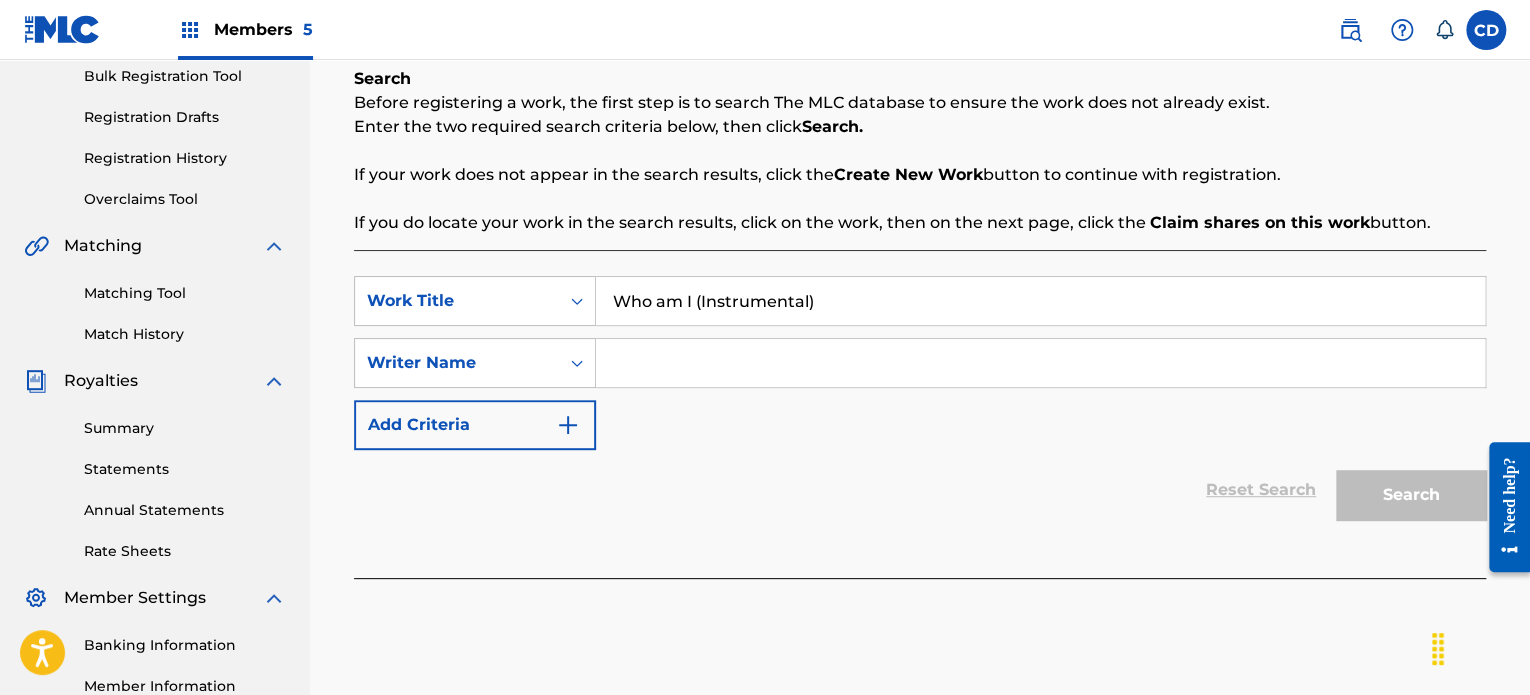 type on "Who am I (Instrumental)" 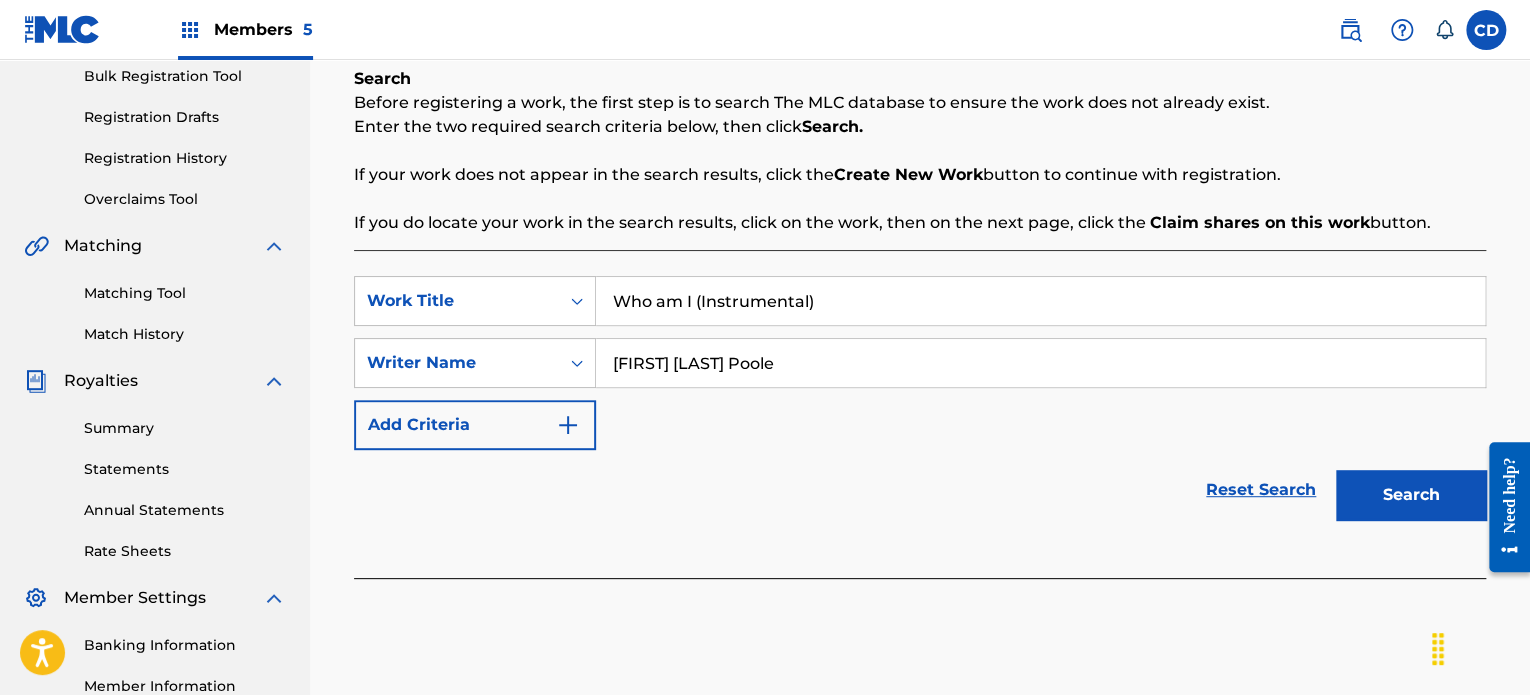 type on "[FIRST] [LAST] Poole" 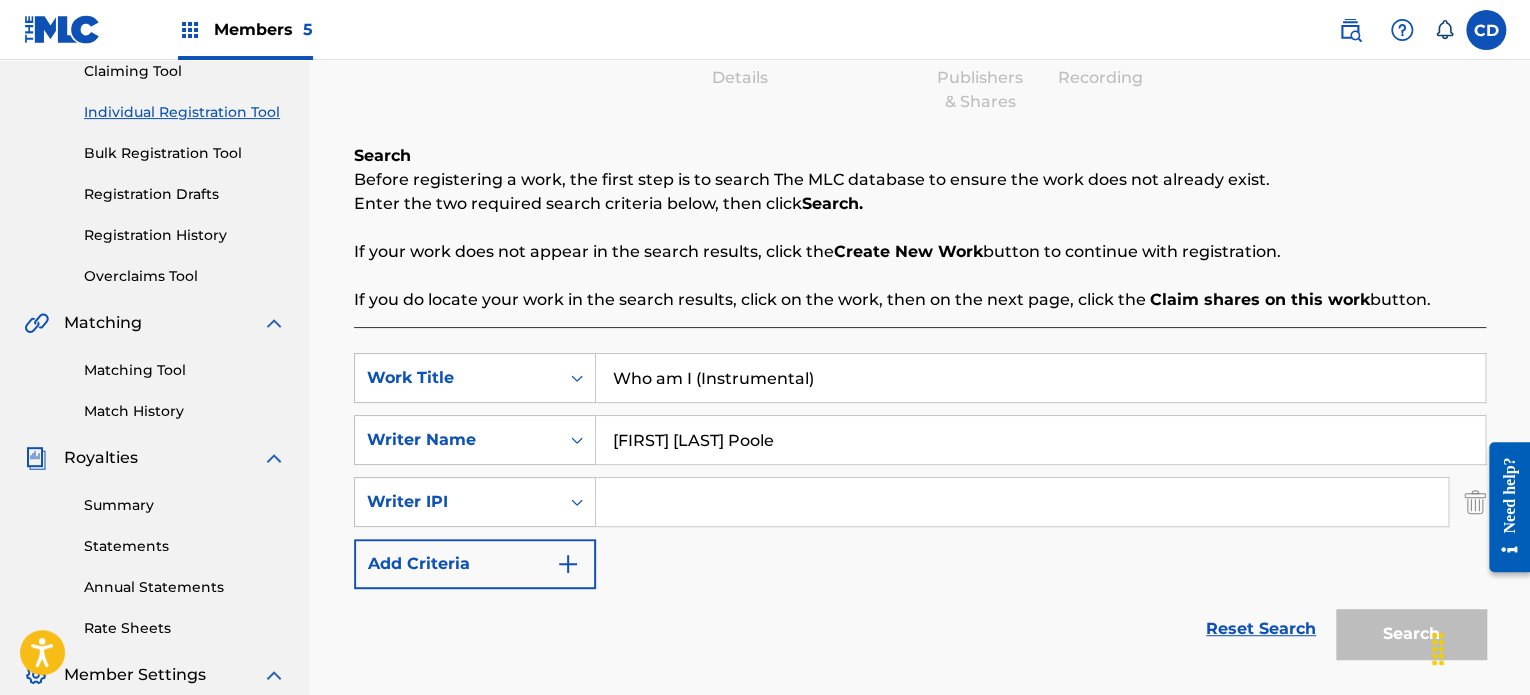 scroll, scrollTop: 319, scrollLeft: 0, axis: vertical 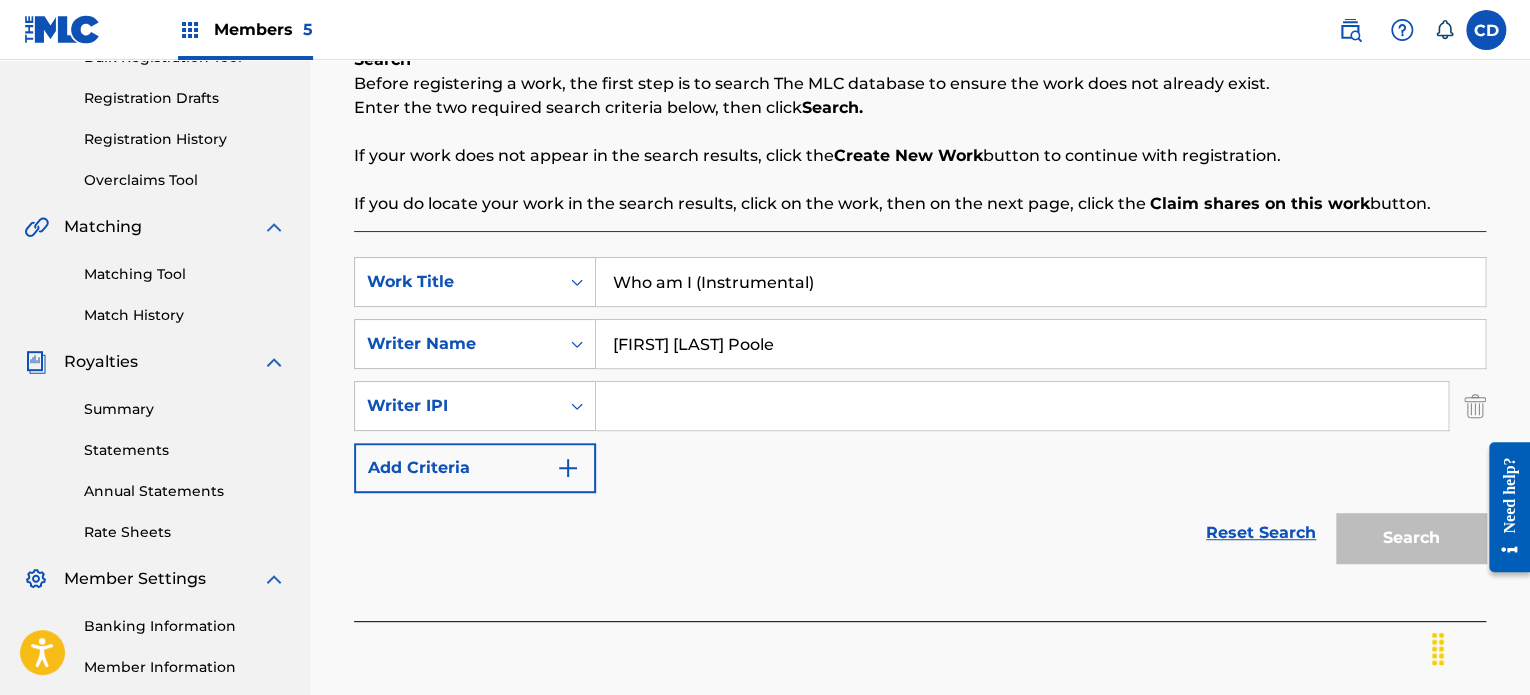 click at bounding box center (1022, 406) 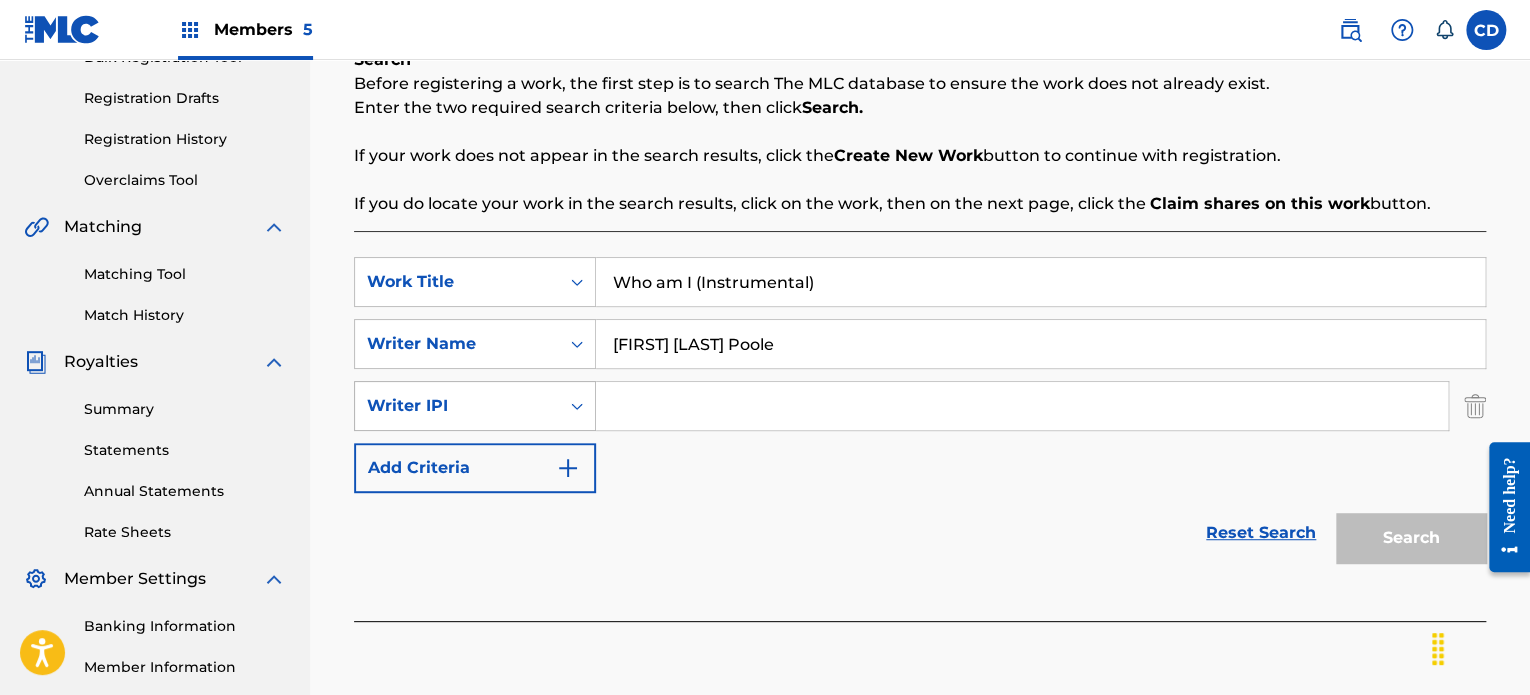 click on "Writer IPI" at bounding box center (475, 406) 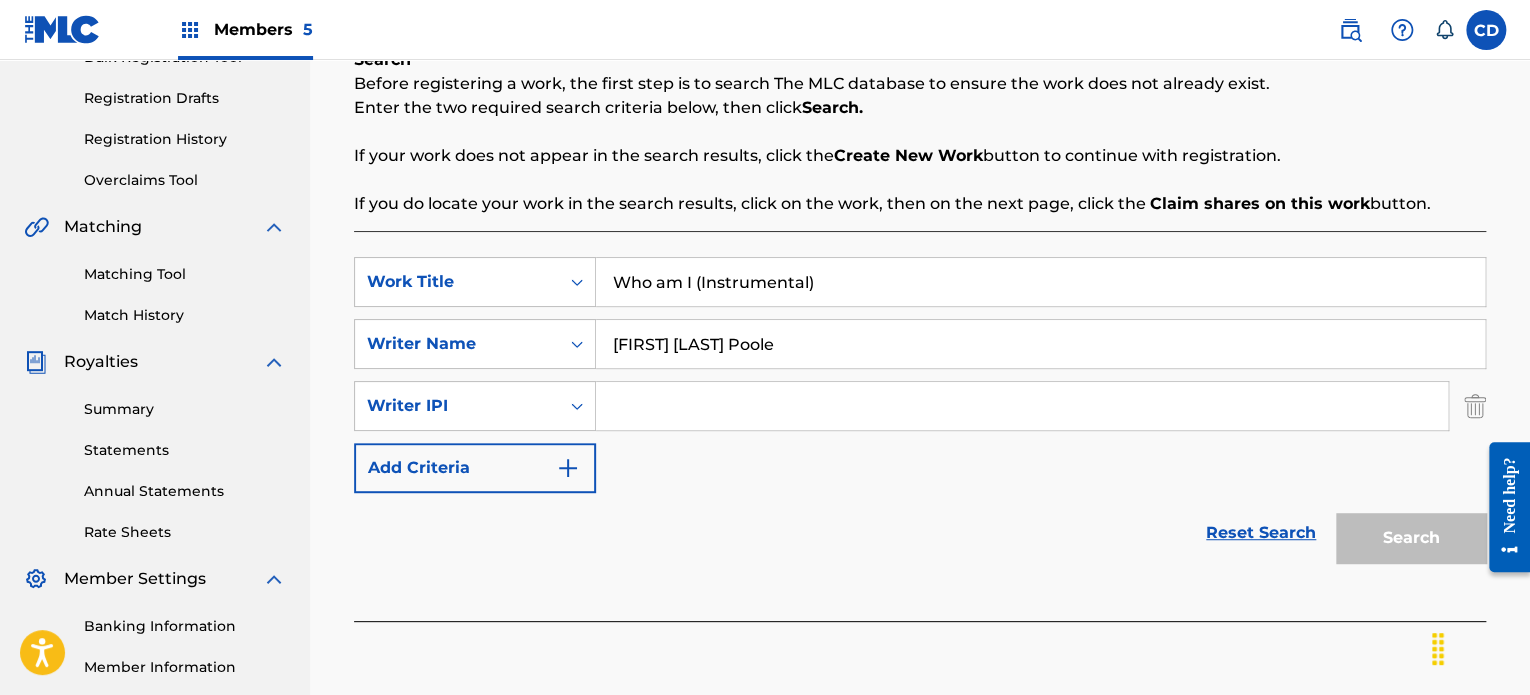 click on "SearchWithCriteria85397711-61b6-4971-a99c-82a2bd2ebf92 Work Title Who am I (Instrumental) SearchWithCriteriad0507d85-71ca-45a3-a27d-a489969389b8 Writer Name [FIRST] [LAST] Poole SearchWithCriteriac93209c3-827b-4e56-8860-fbd2e5f803cd Writer IPI Add Criteria" at bounding box center (920, 375) 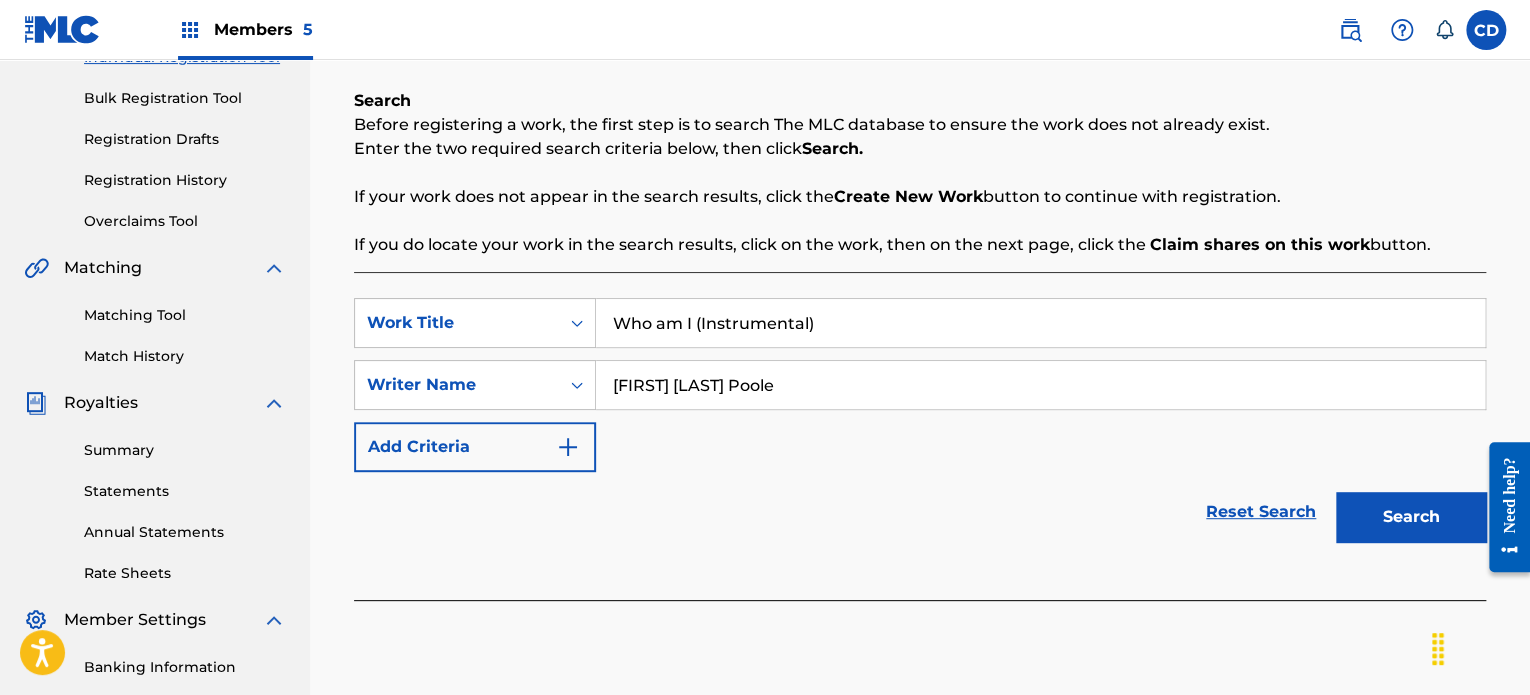 scroll, scrollTop: 314, scrollLeft: 0, axis: vertical 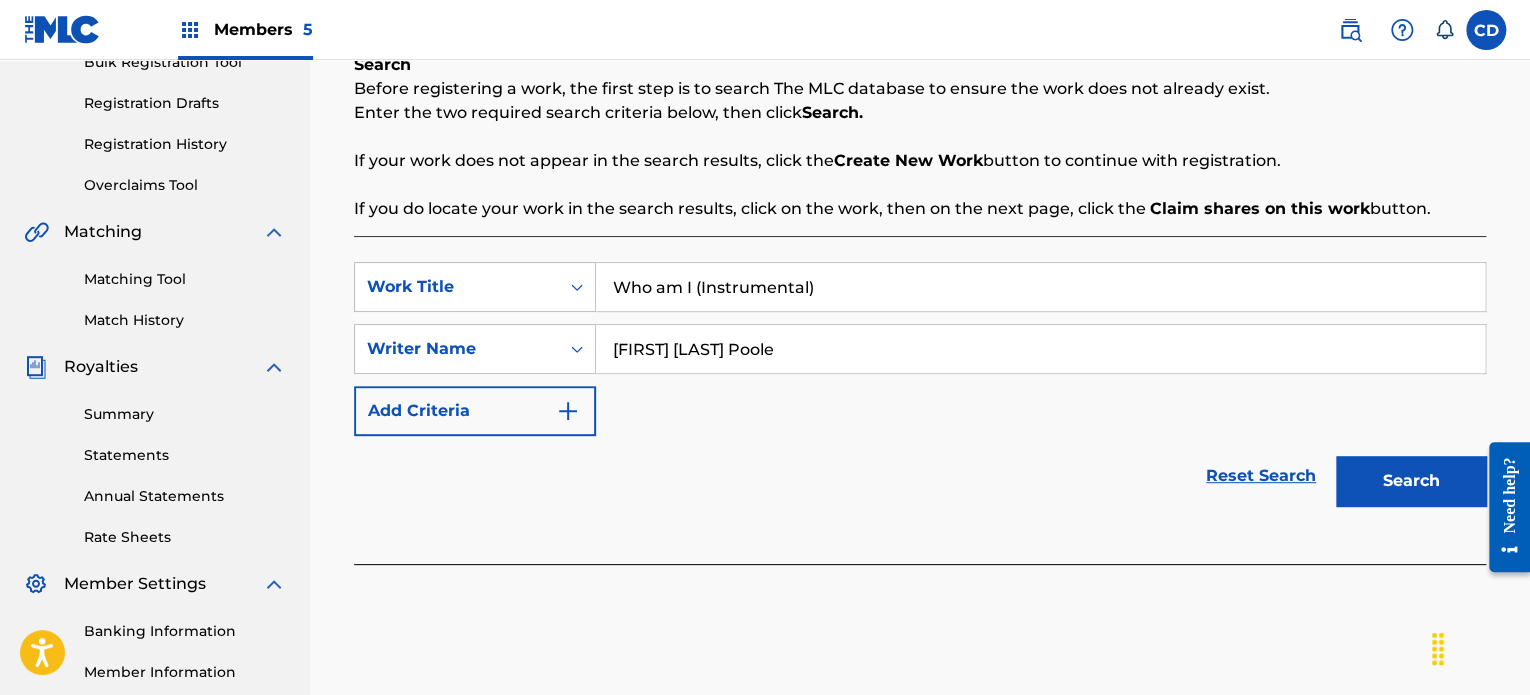 click on "Search" at bounding box center [1411, 481] 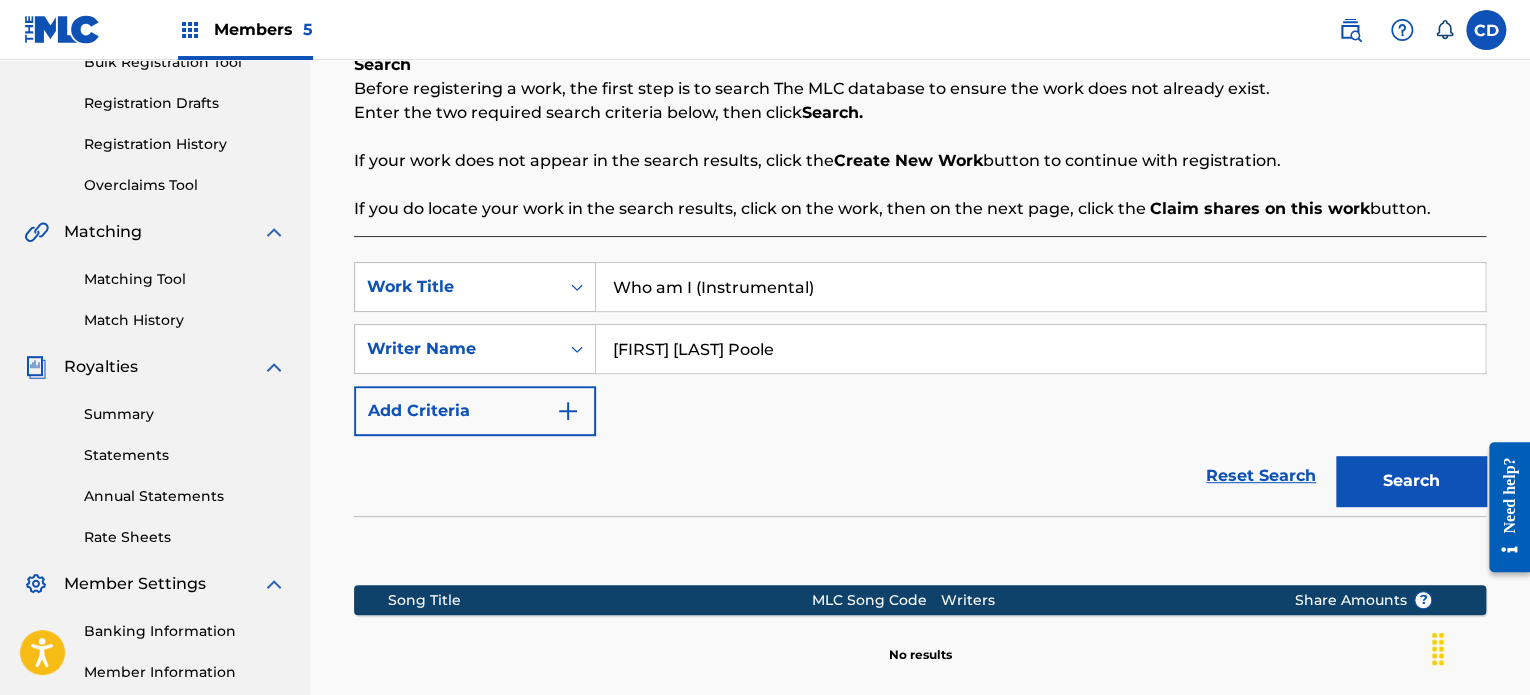 scroll, scrollTop: 549, scrollLeft: 0, axis: vertical 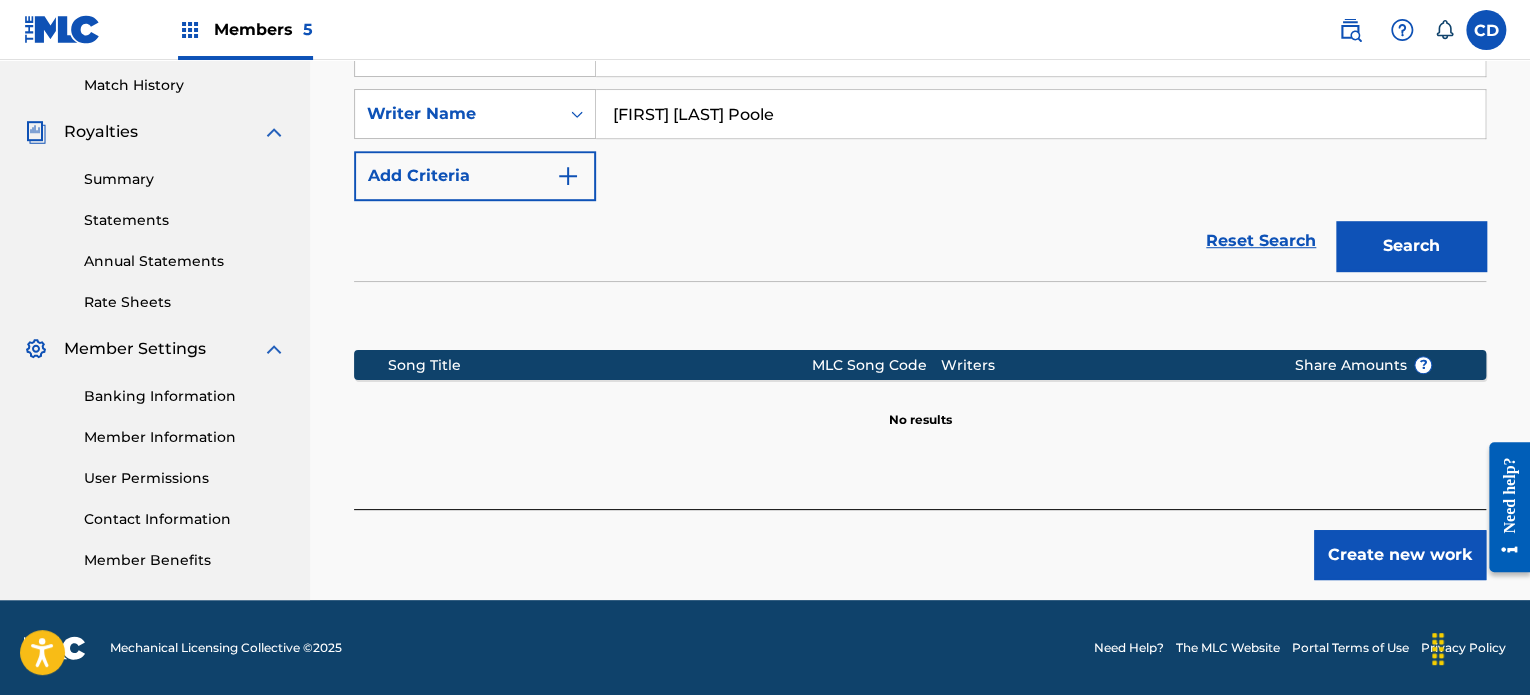 click on "Create new work" at bounding box center (1400, 555) 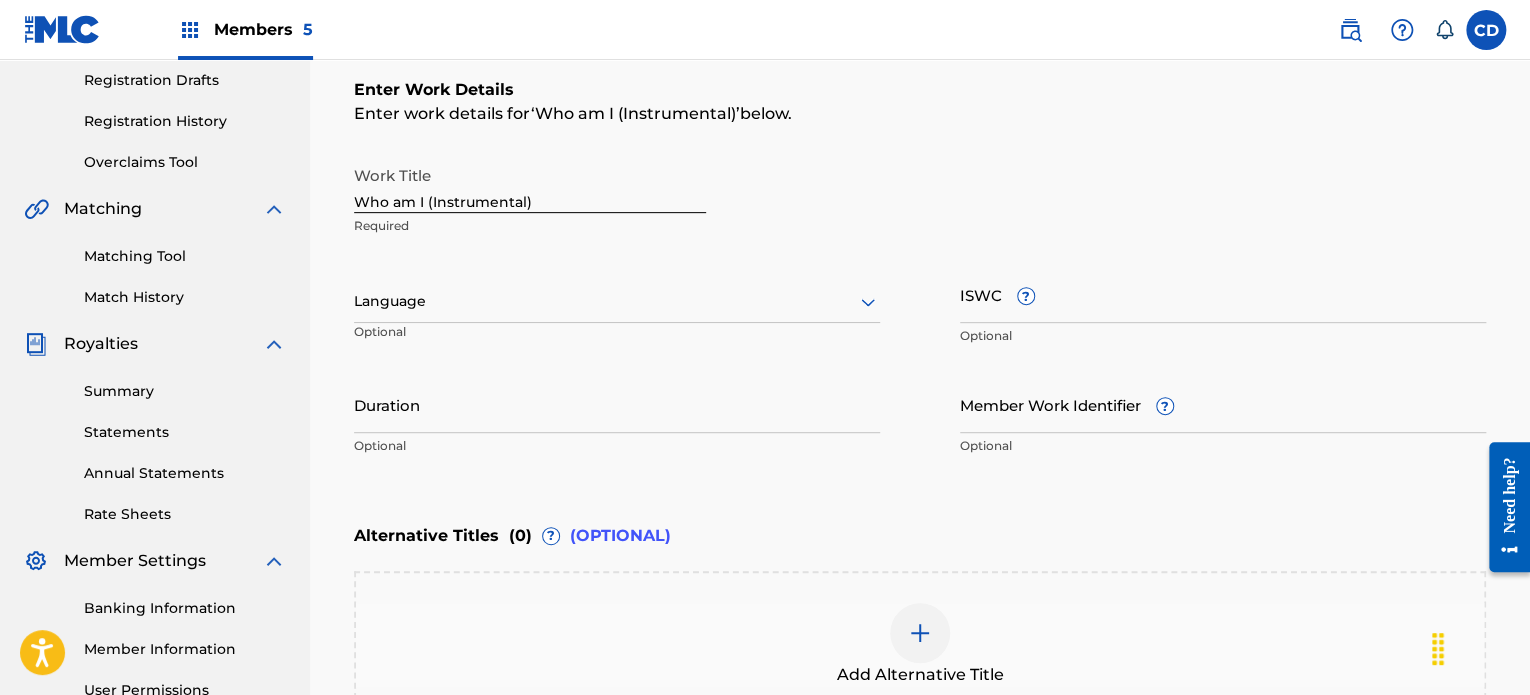 scroll, scrollTop: 340, scrollLeft: 0, axis: vertical 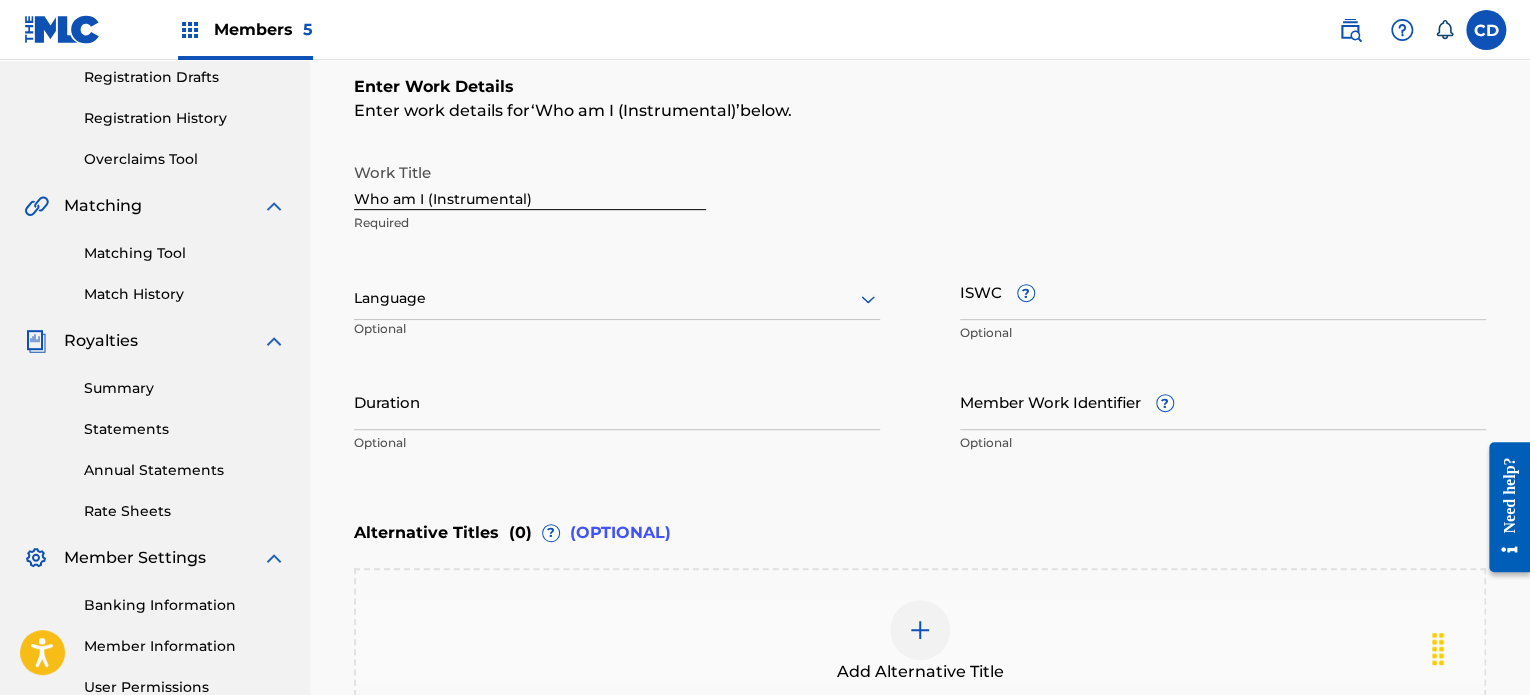 click at bounding box center (617, 298) 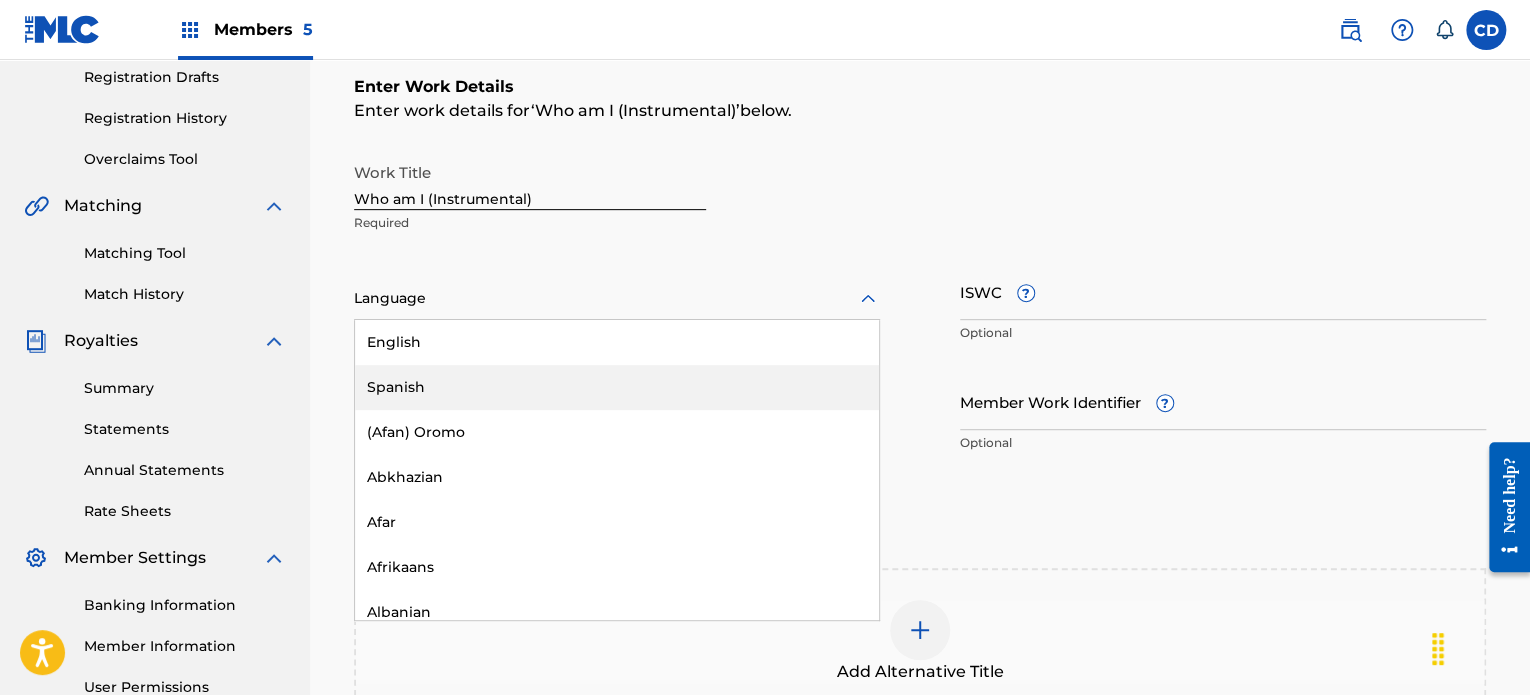 drag, startPoint x: 612, startPoint y: 503, endPoint x: 595, endPoint y: 359, distance: 145 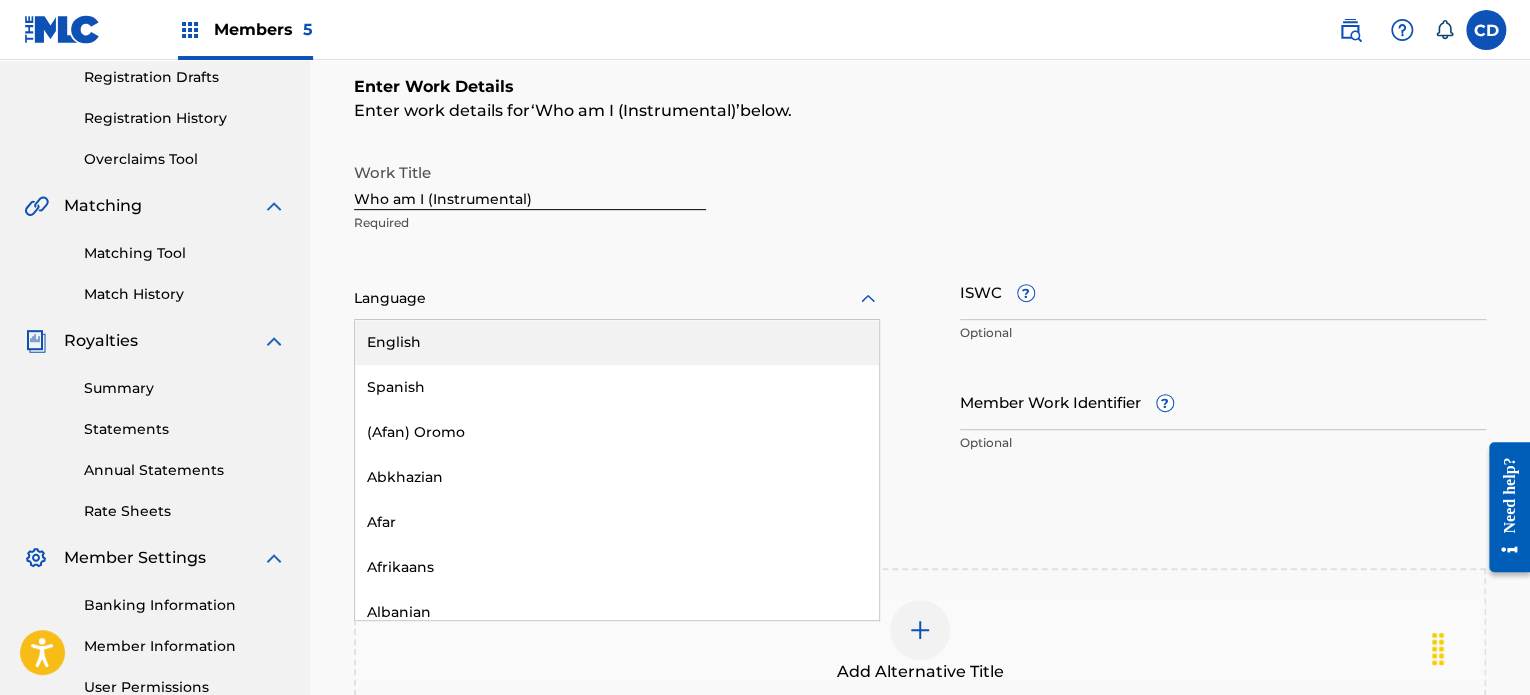 click on "English" at bounding box center (617, 342) 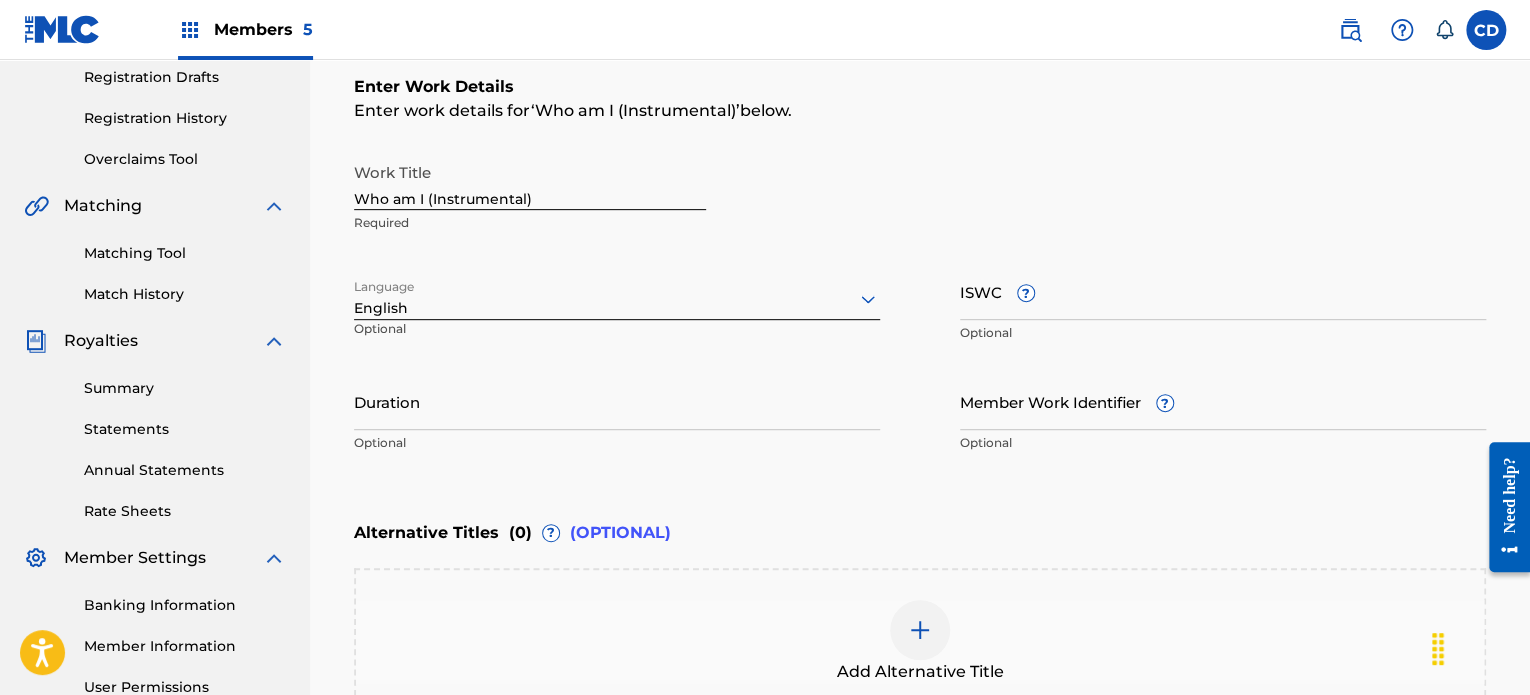 click on "Work Title Who am I (Instrumental) Required Language option English, selected. English Optional ISWC ? Optional Duration ? Optional Member Work Identifier ? Optional" at bounding box center (920, 308) 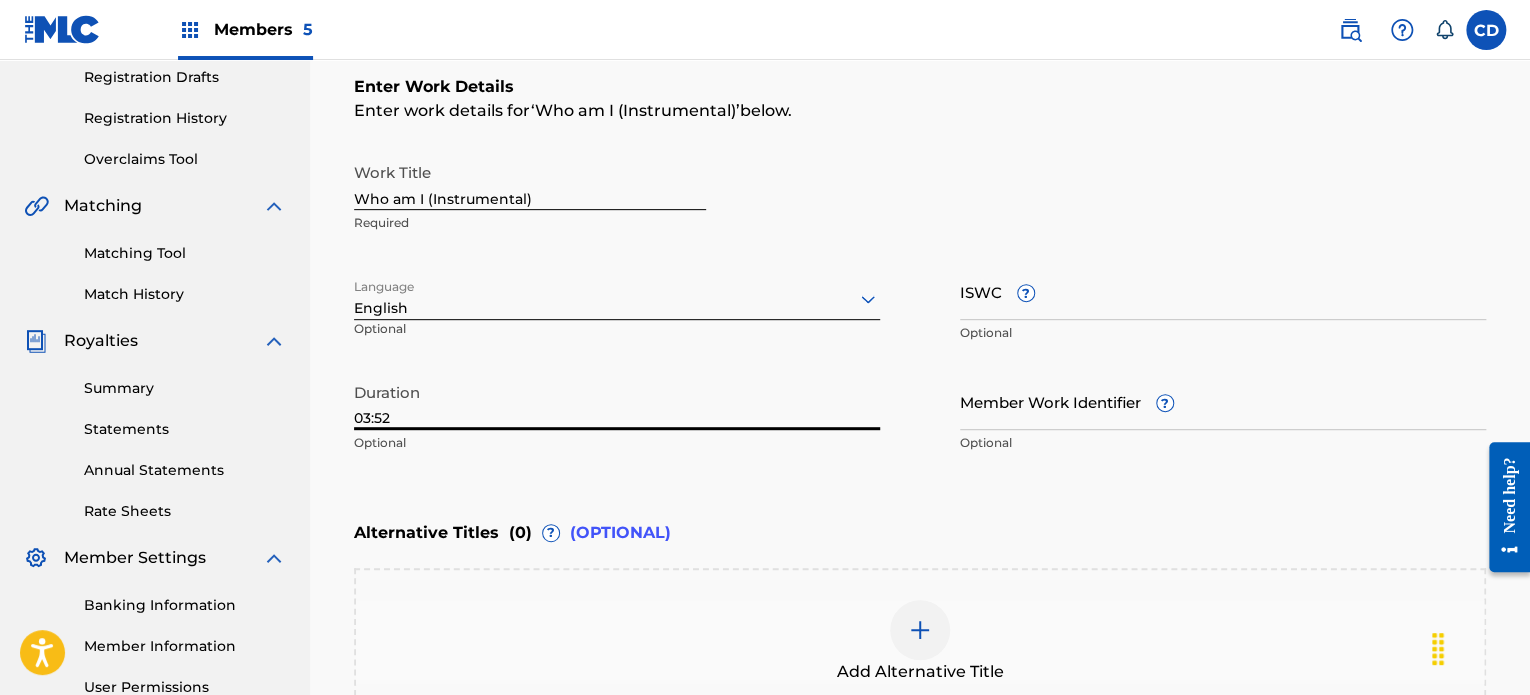 type on "03:52" 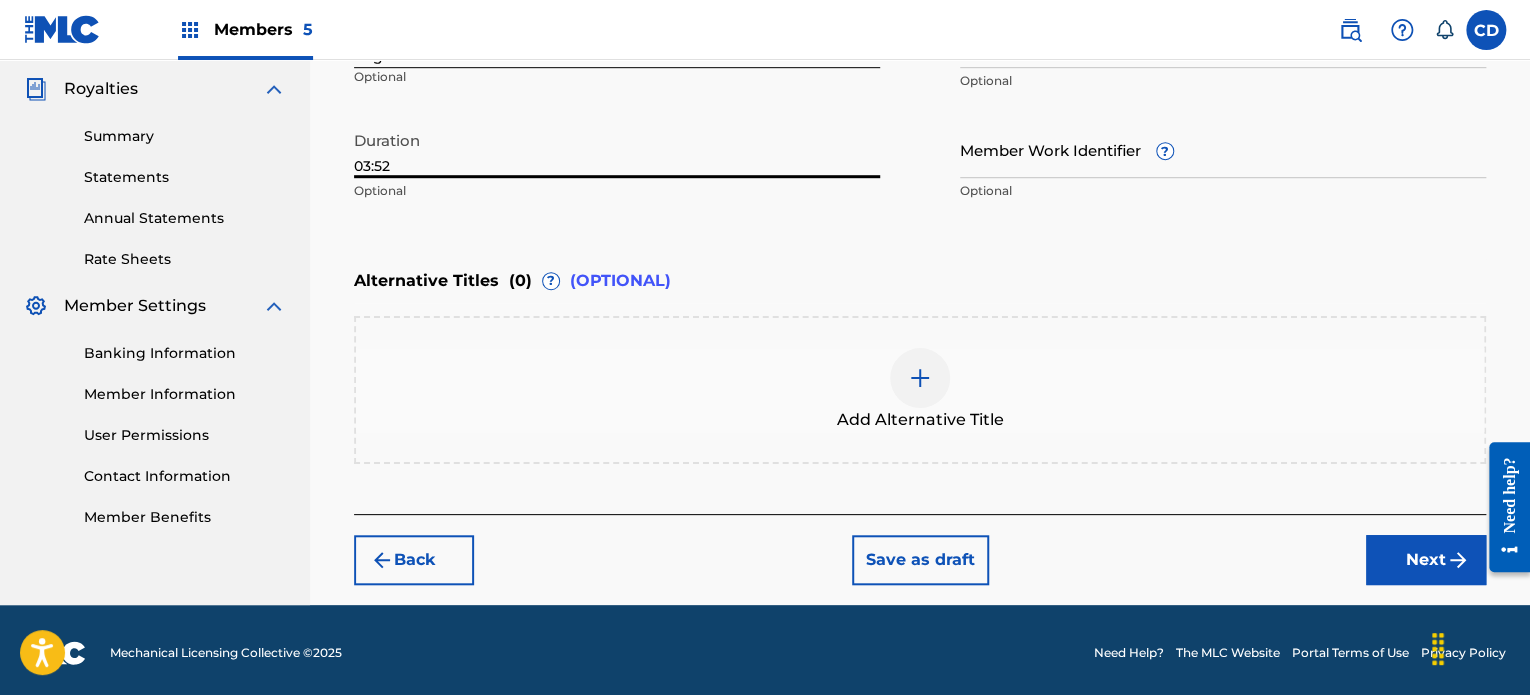 scroll, scrollTop: 593, scrollLeft: 0, axis: vertical 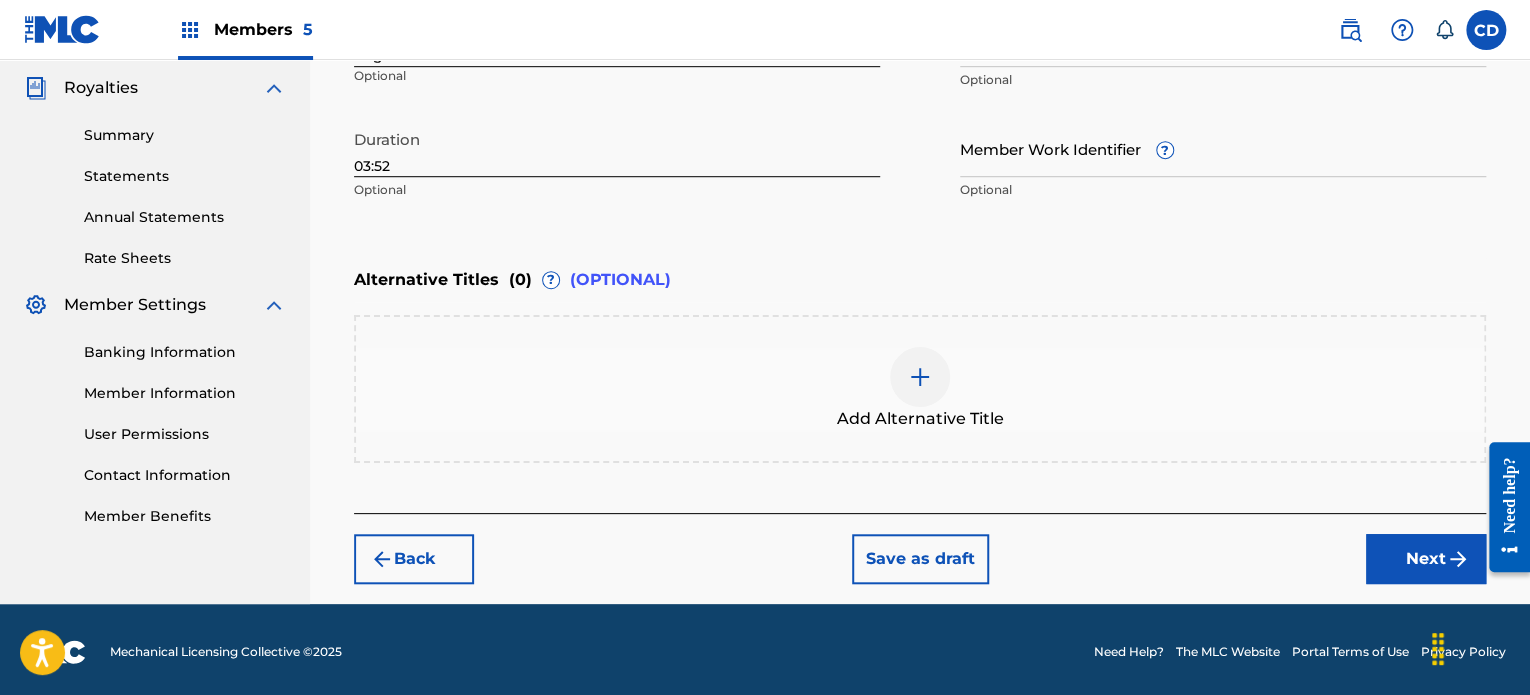 click at bounding box center [920, 377] 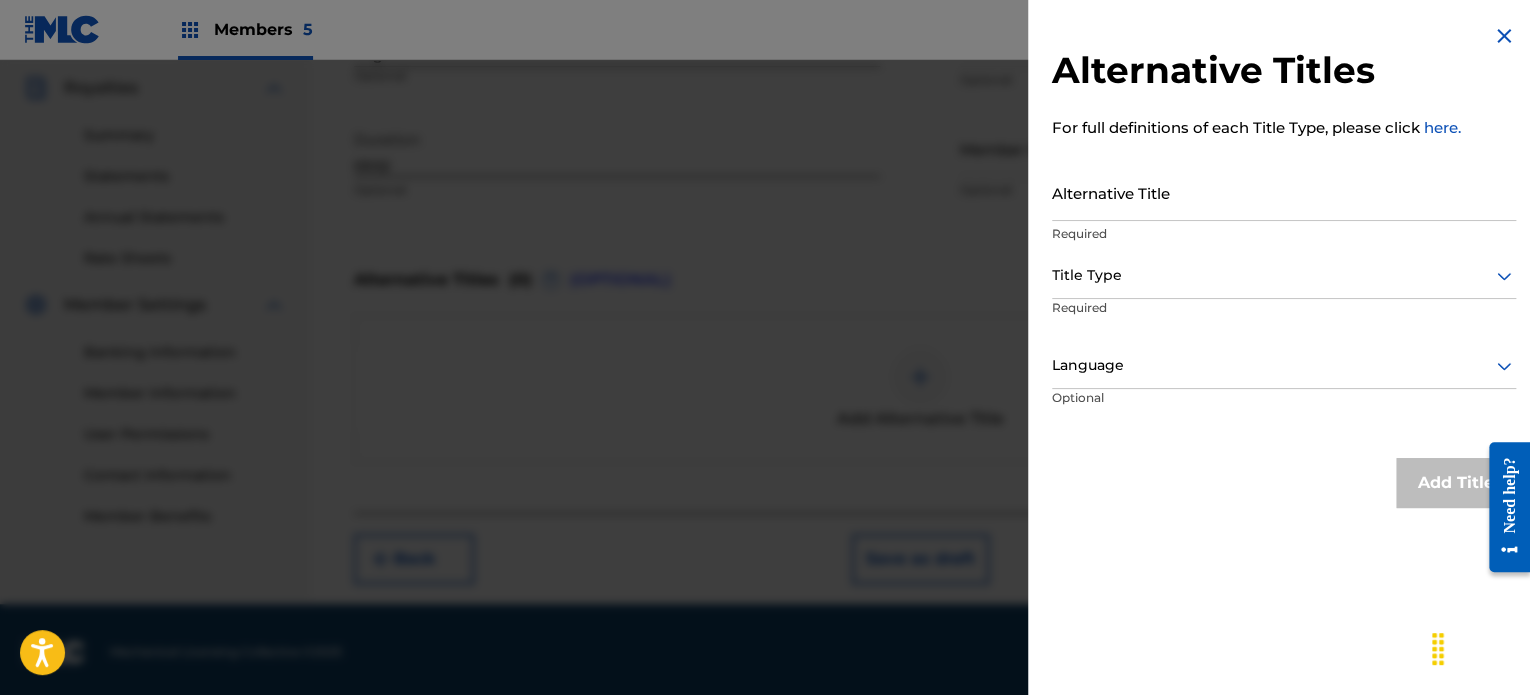 click at bounding box center (765, 407) 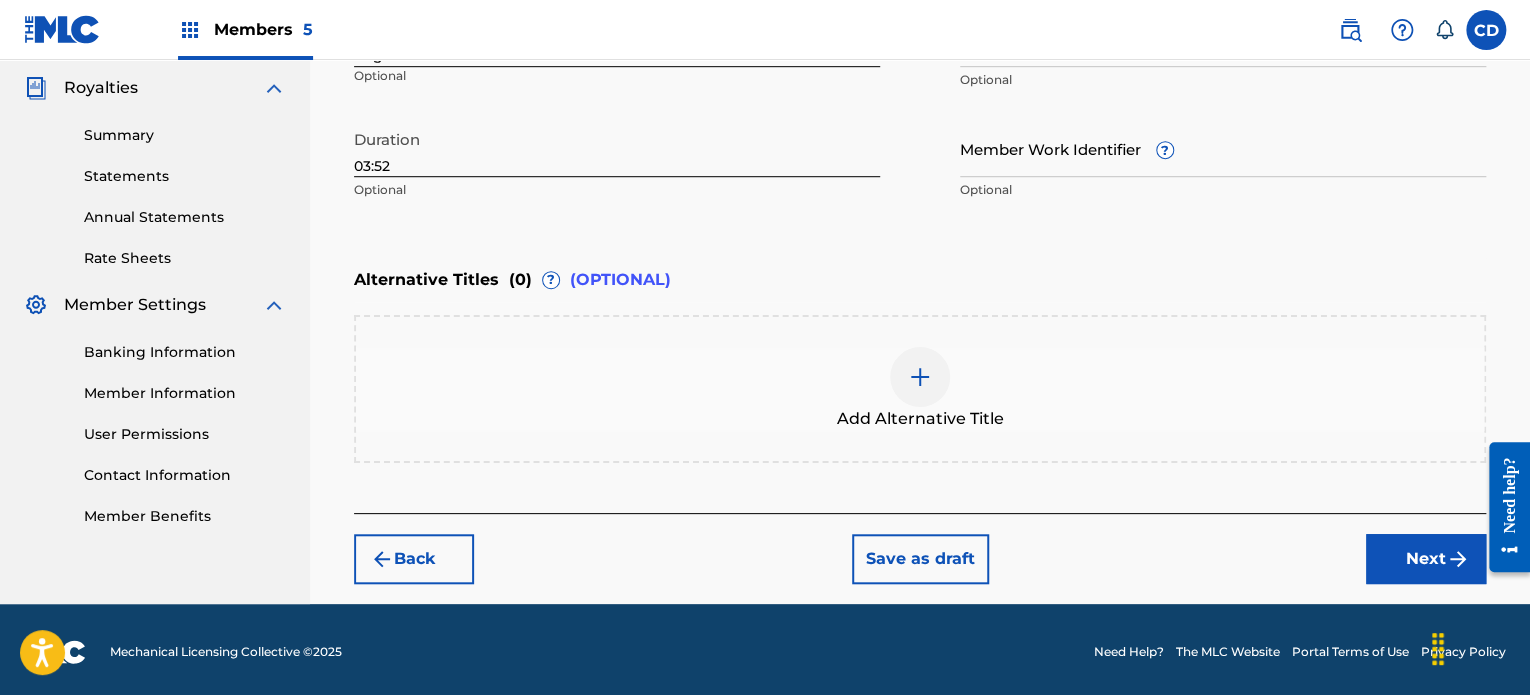 click at bounding box center [1458, 559] 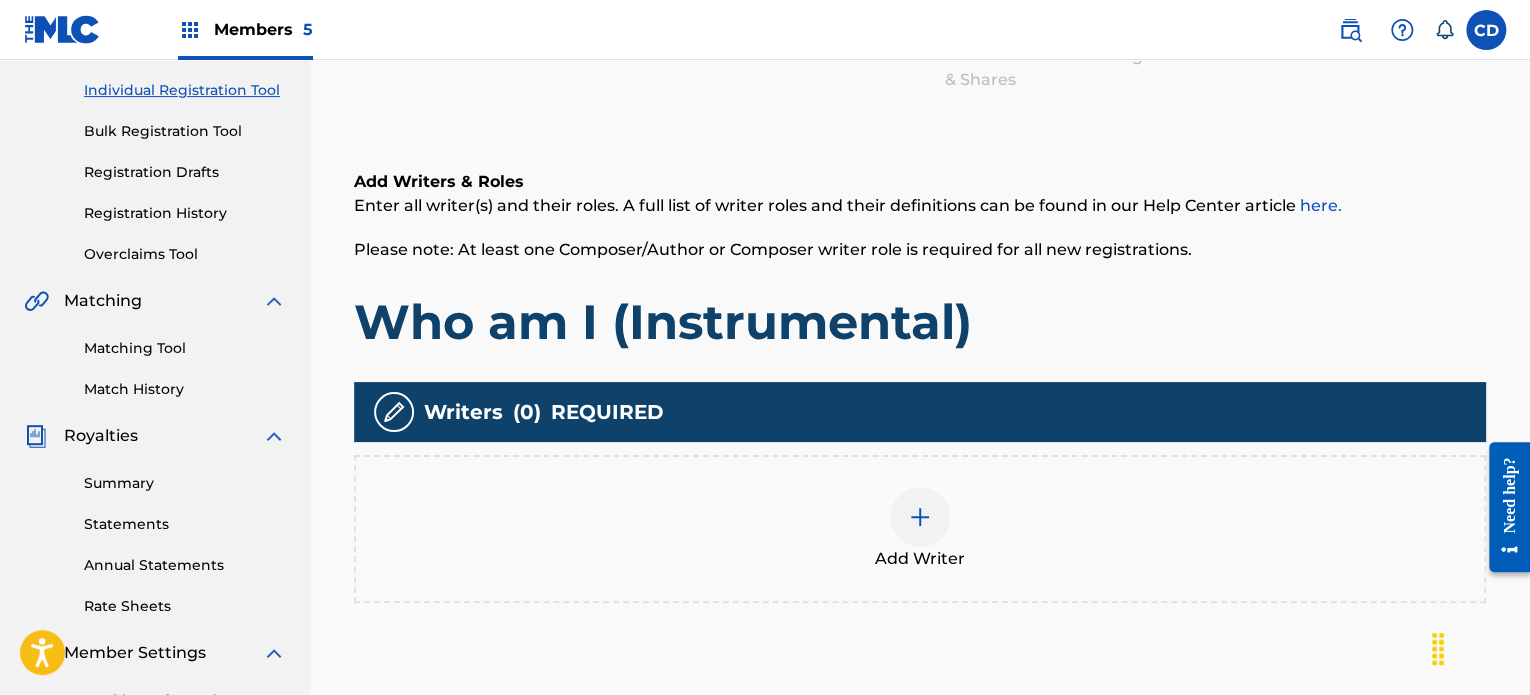 scroll, scrollTop: 246, scrollLeft: 0, axis: vertical 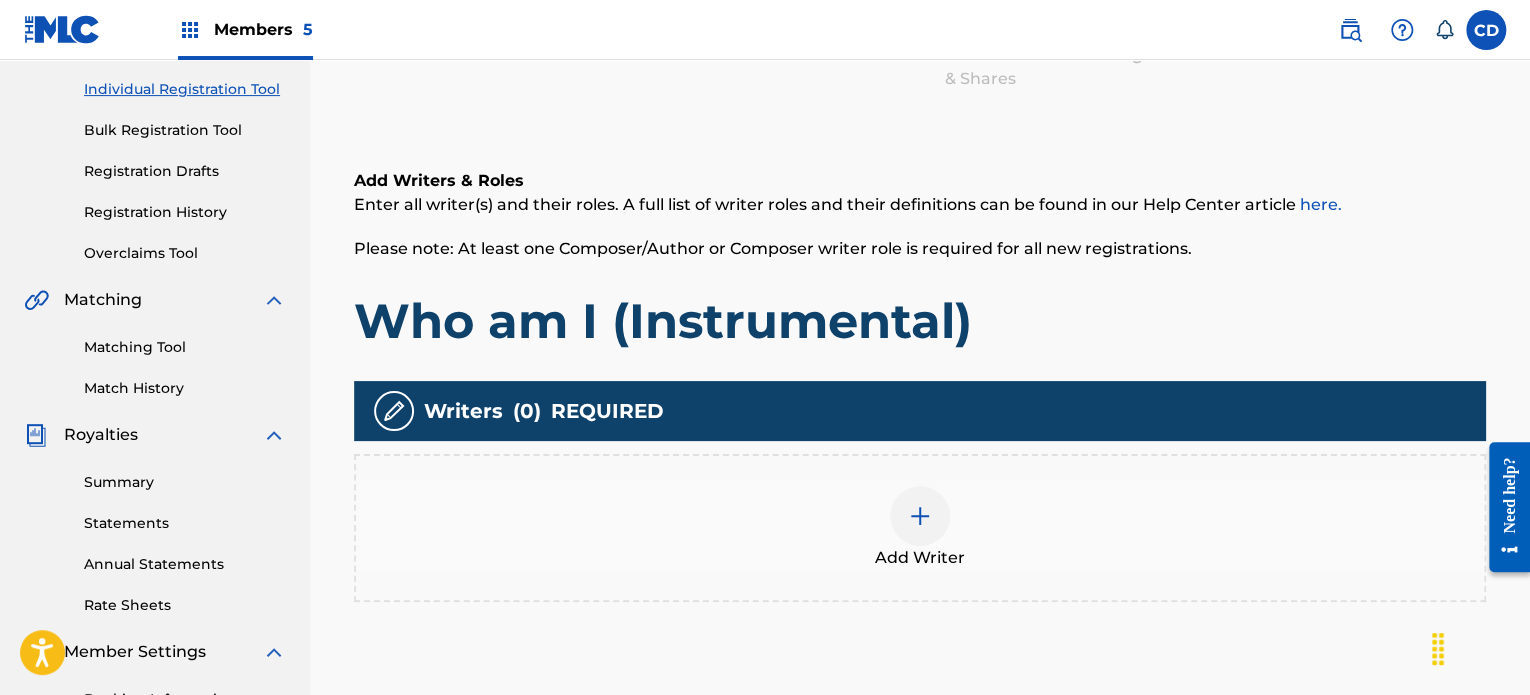 click at bounding box center [920, 516] 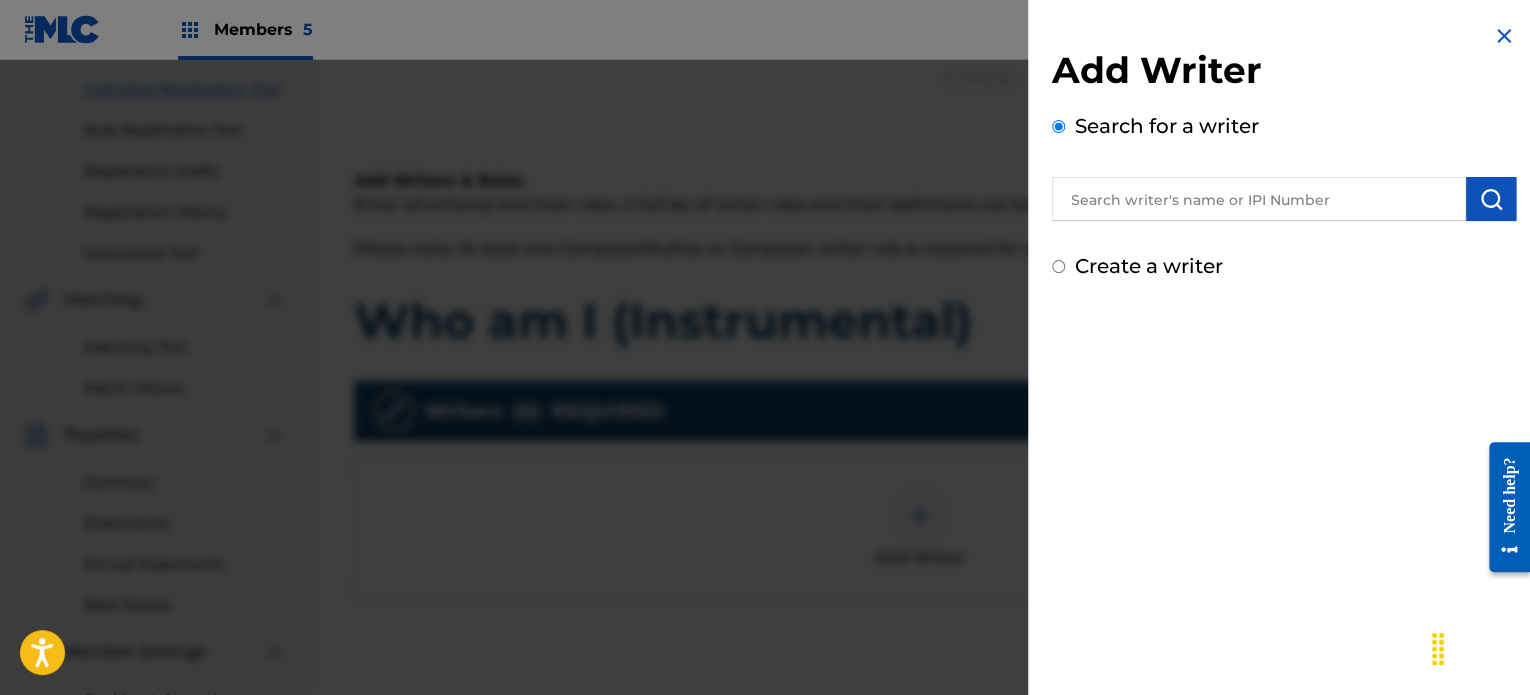 click at bounding box center [1259, 199] 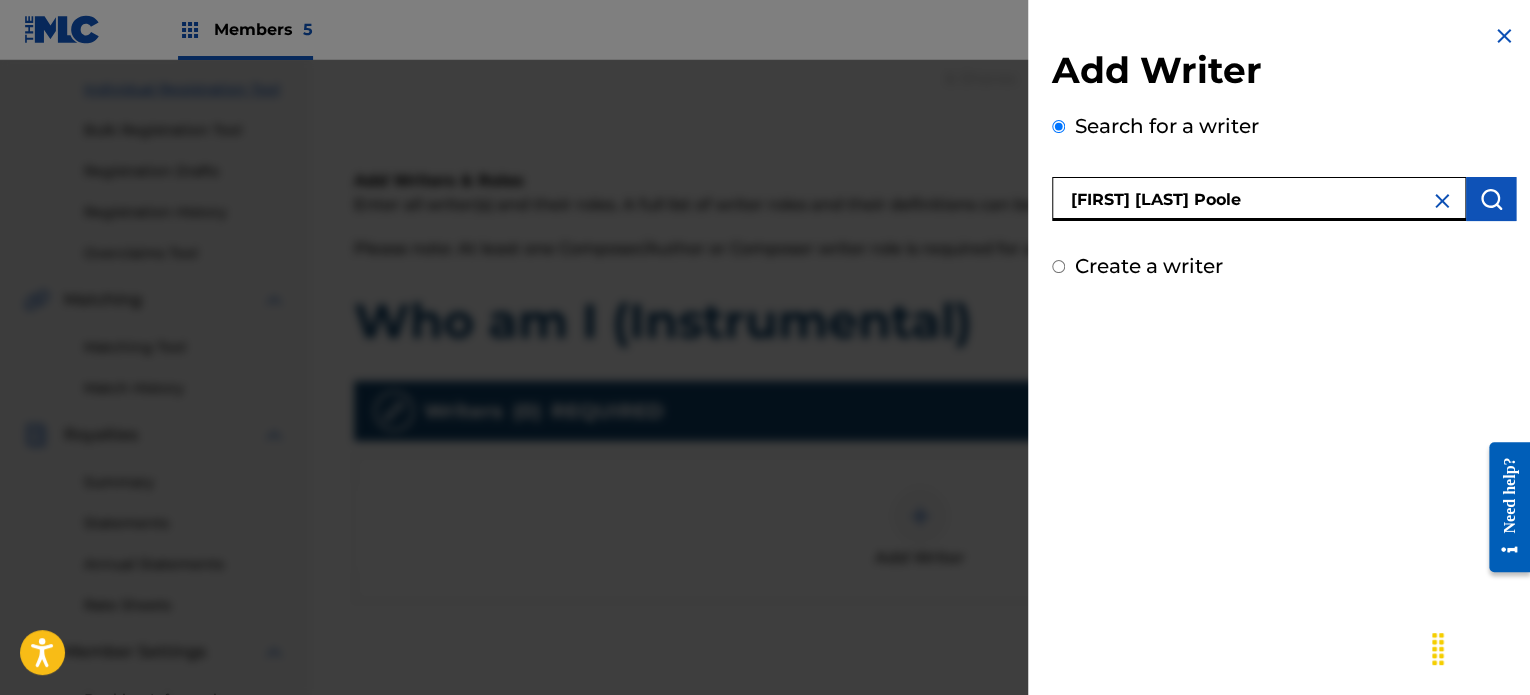 type on "[FIRST] [LAST] Poole" 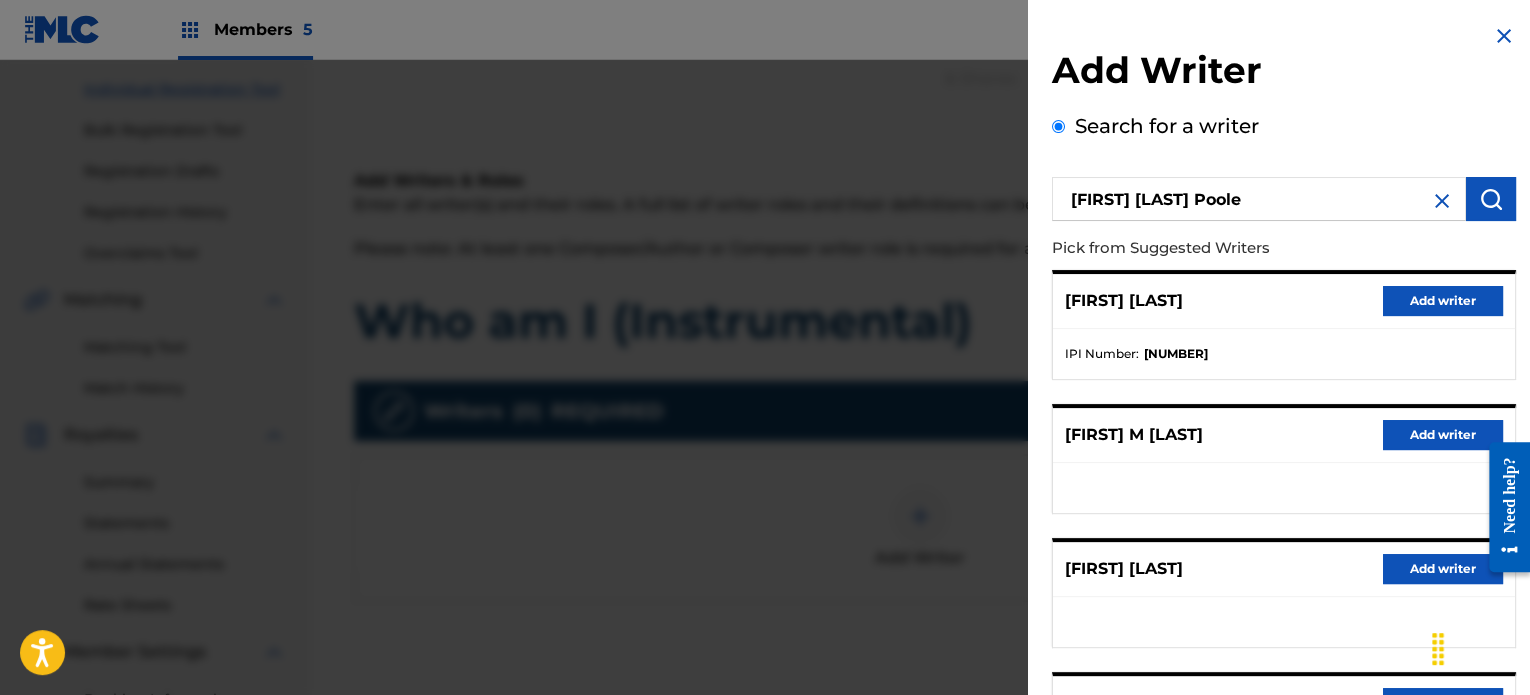 click on "Add writer" at bounding box center (1443, 301) 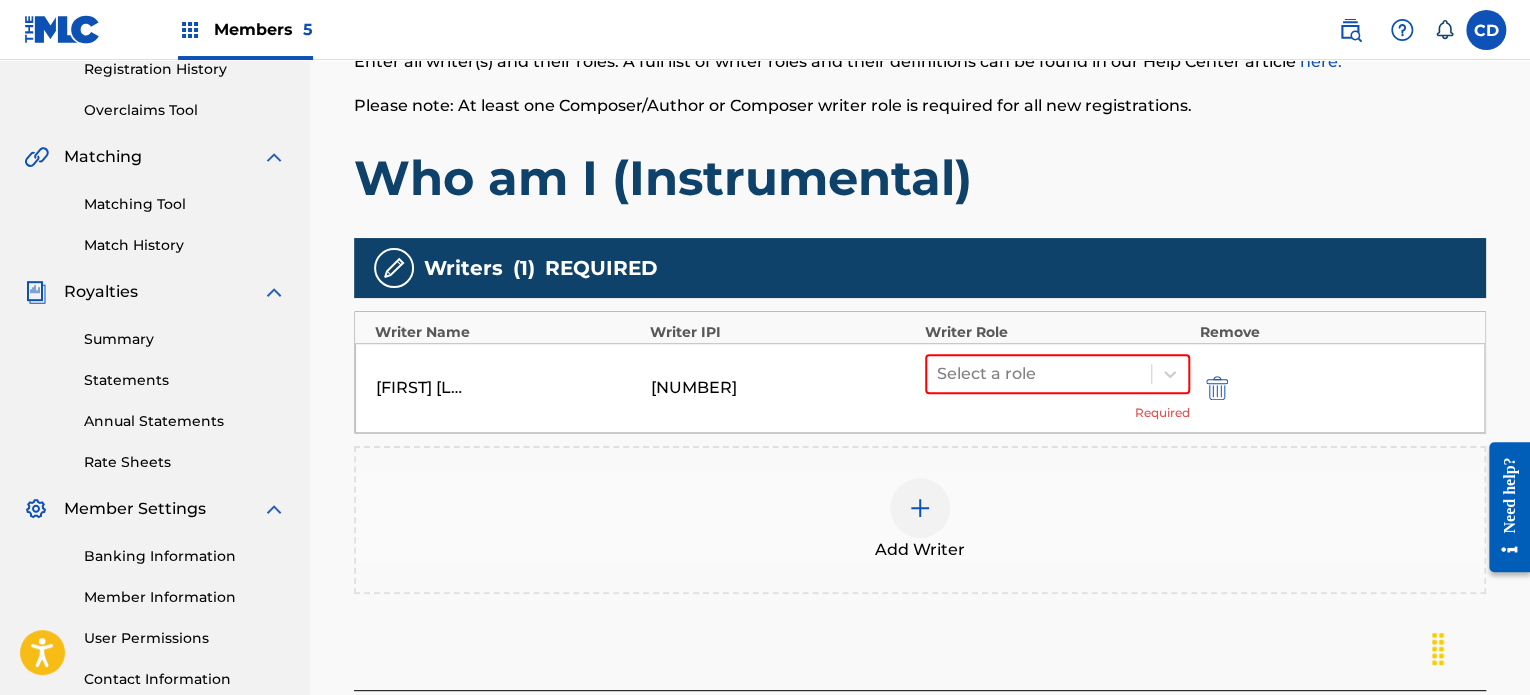 scroll, scrollTop: 394, scrollLeft: 0, axis: vertical 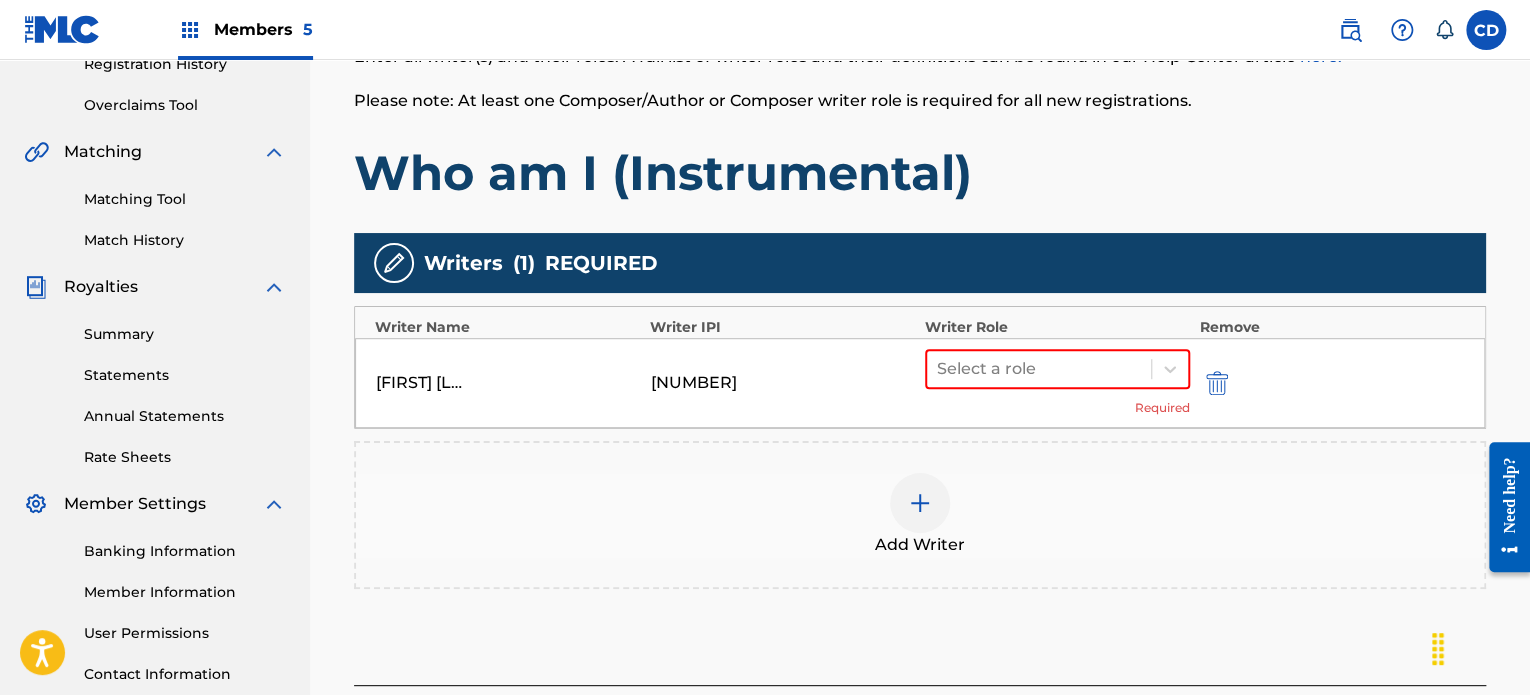 click on "Writer Role" at bounding box center (1057, 327) 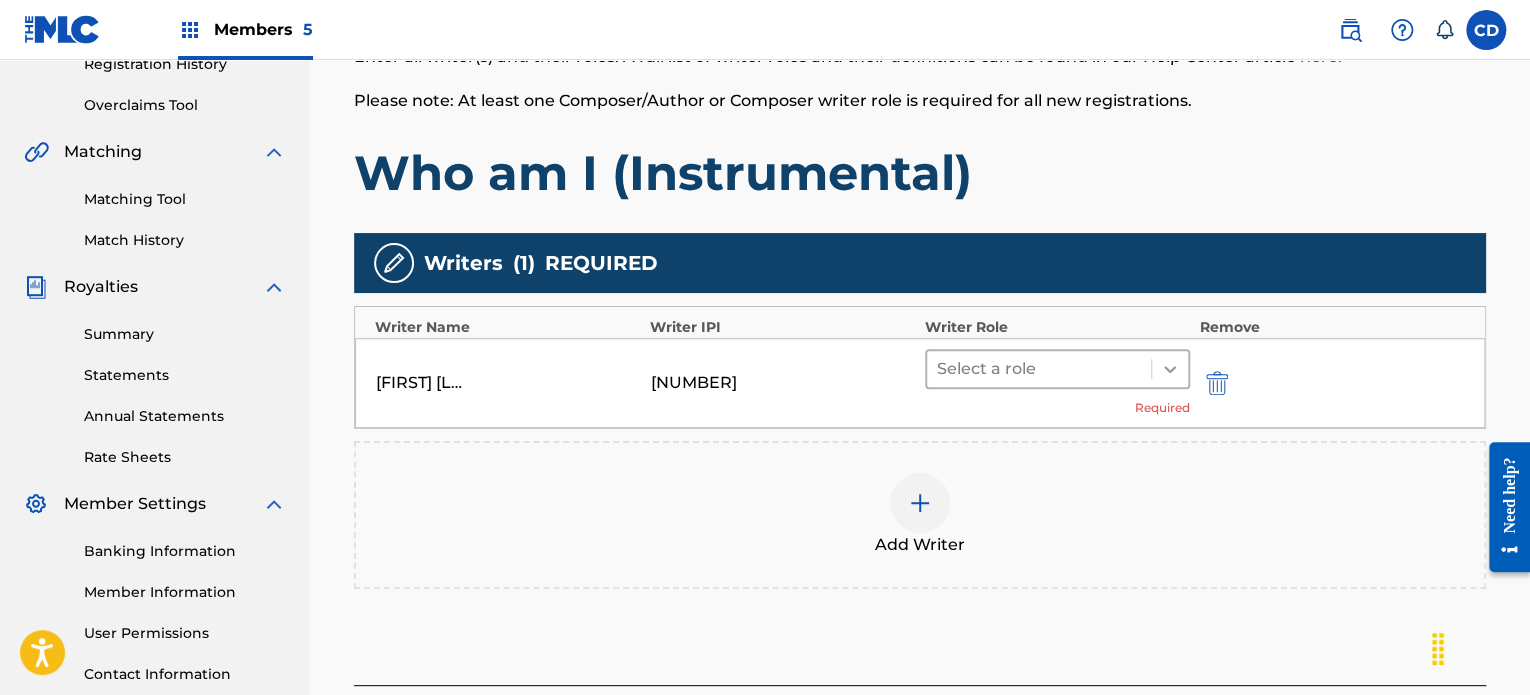 click 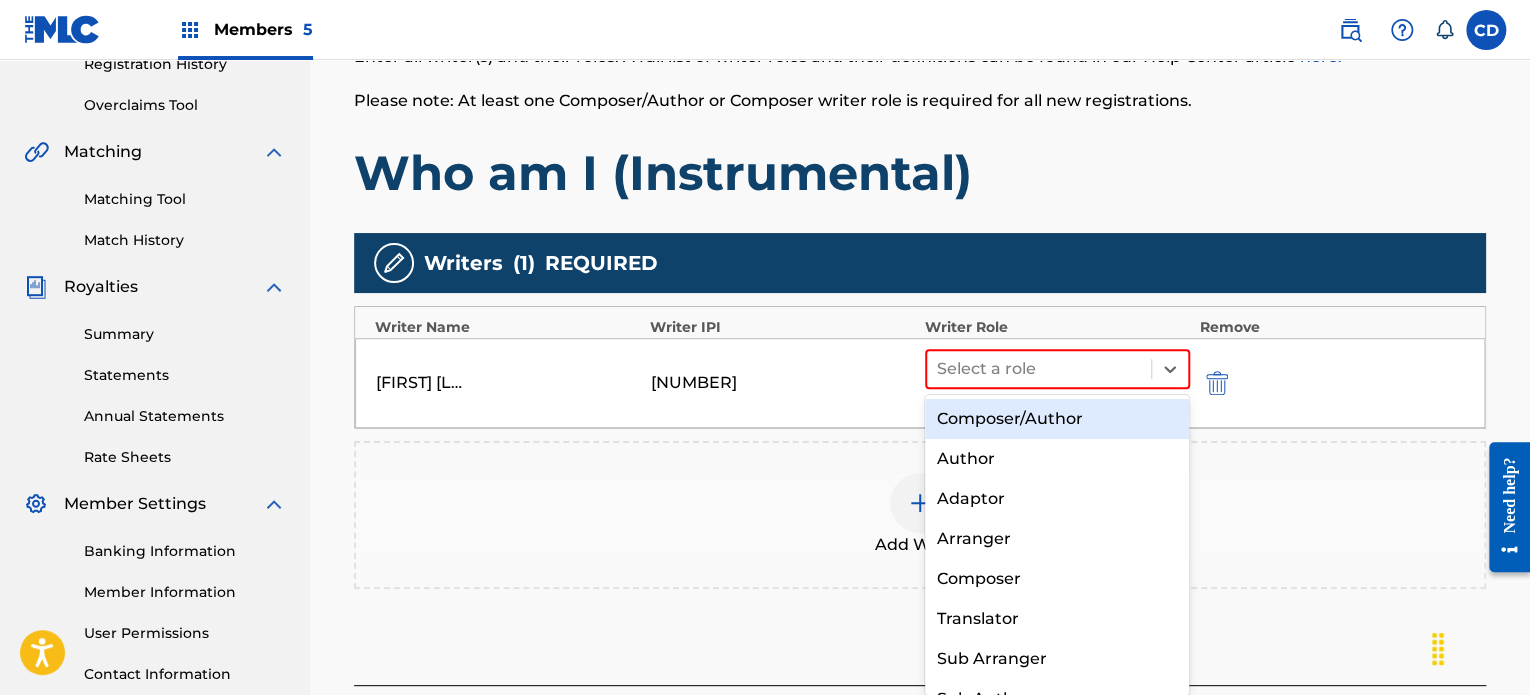 click on "Composer/Author" at bounding box center (1057, 419) 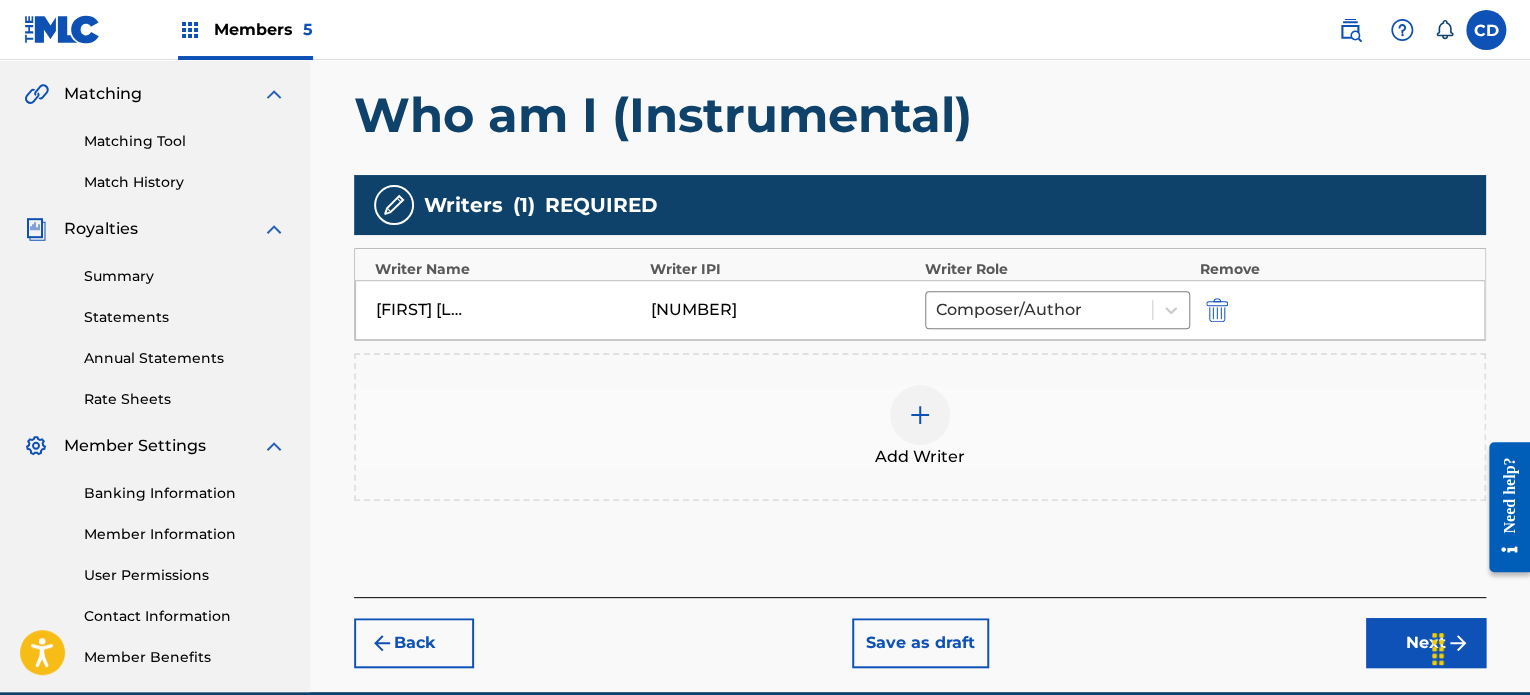 click on "Next" at bounding box center [1426, 643] 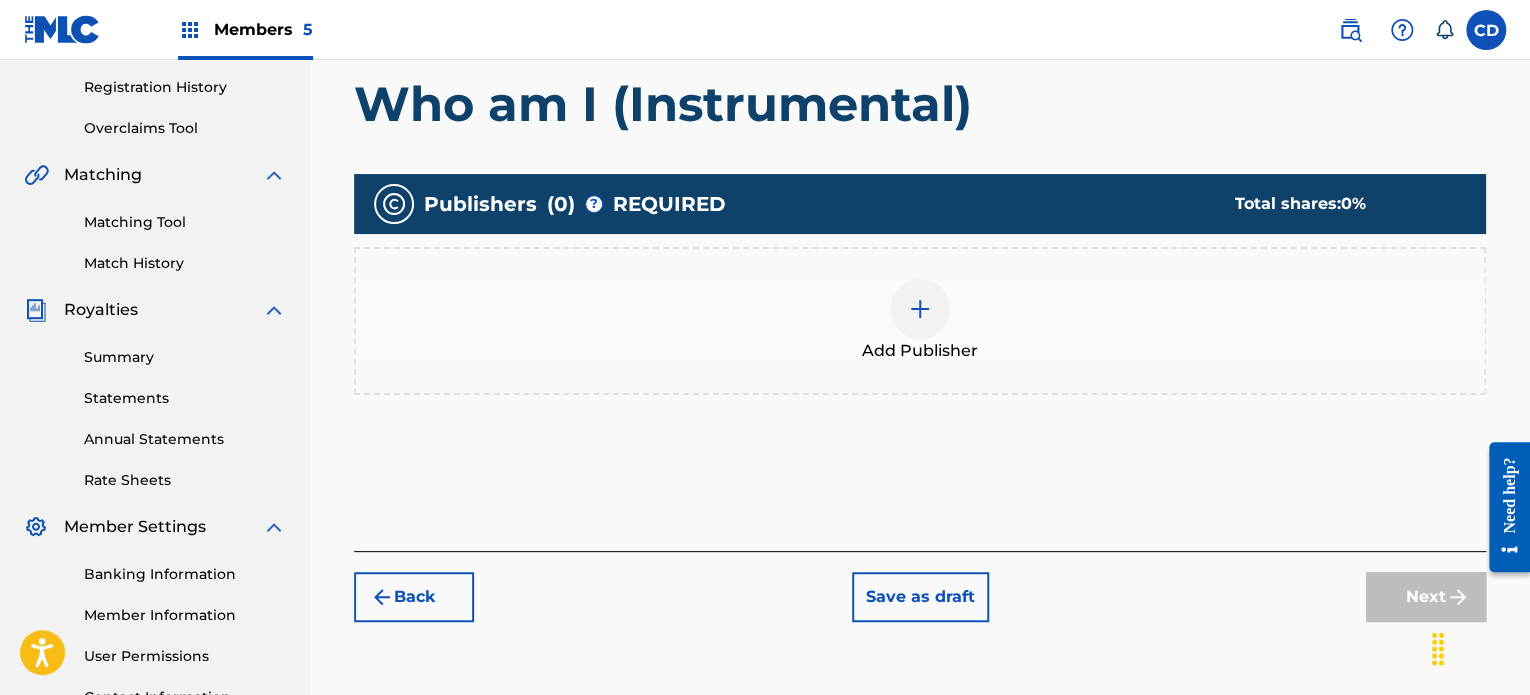 scroll, scrollTop: 90, scrollLeft: 0, axis: vertical 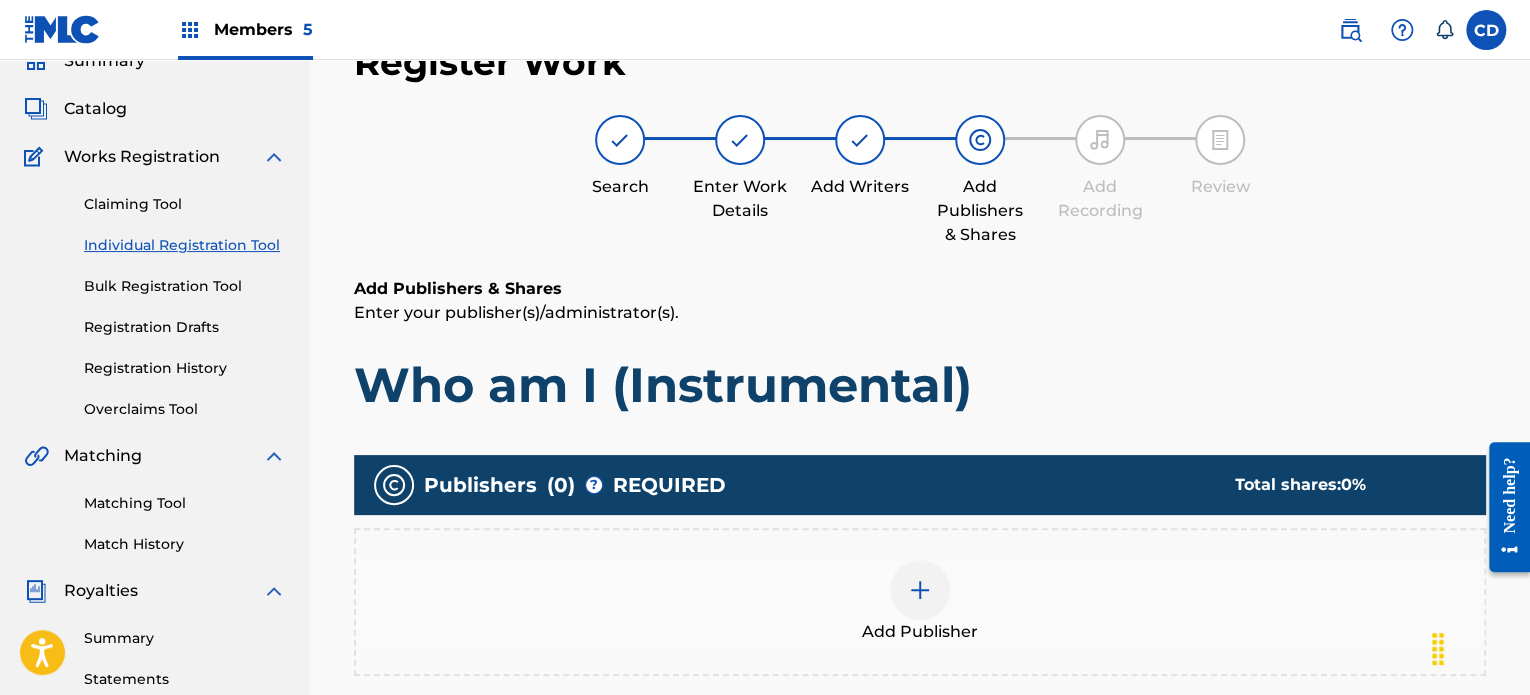click at bounding box center [920, 590] 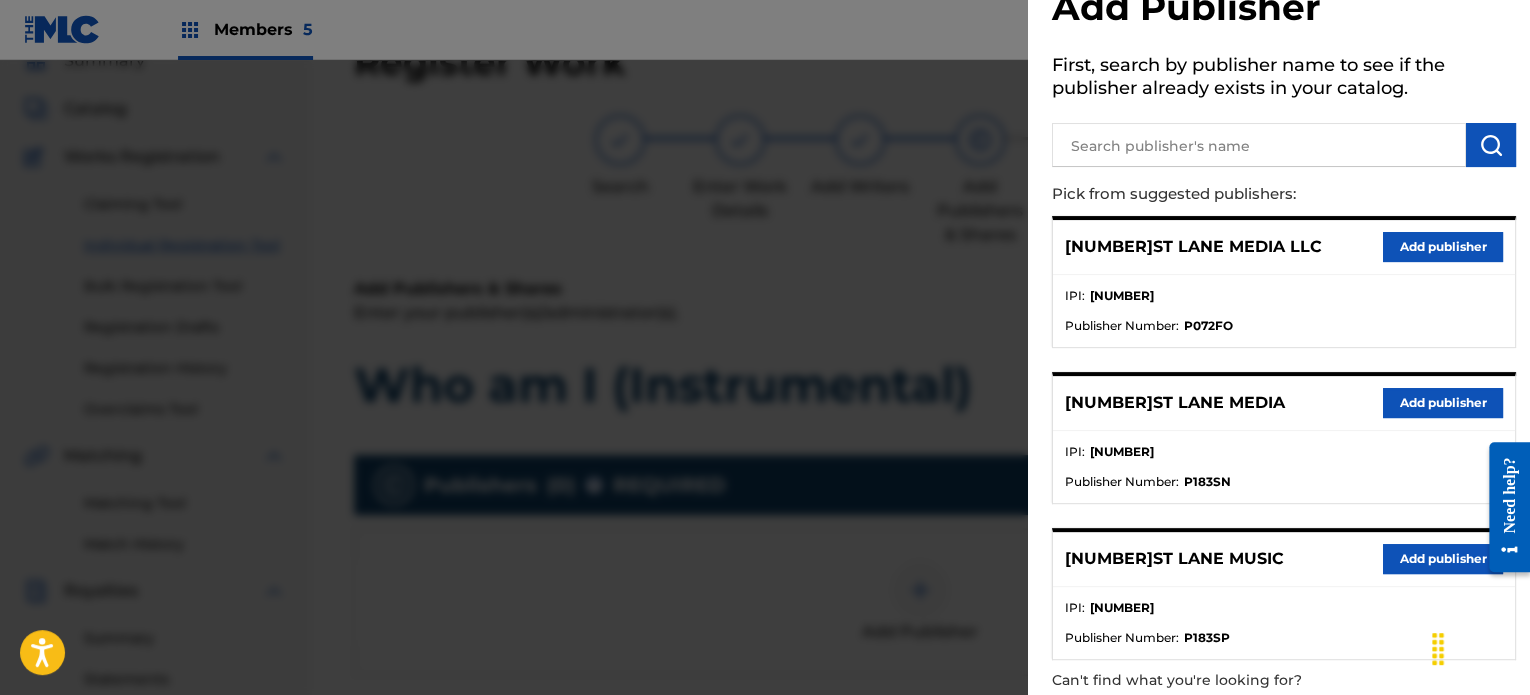 scroll, scrollTop: 90, scrollLeft: 0, axis: vertical 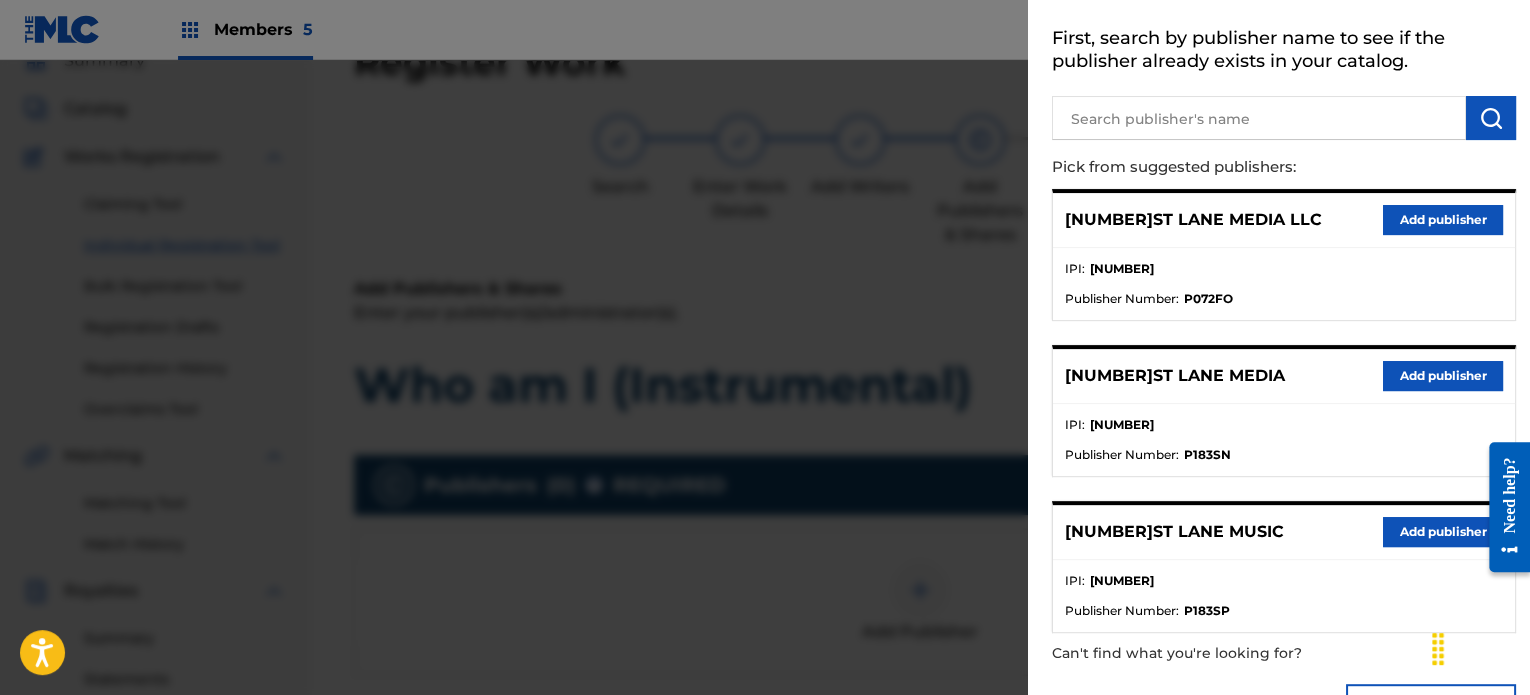 click on "Add publisher" at bounding box center [1443, 532] 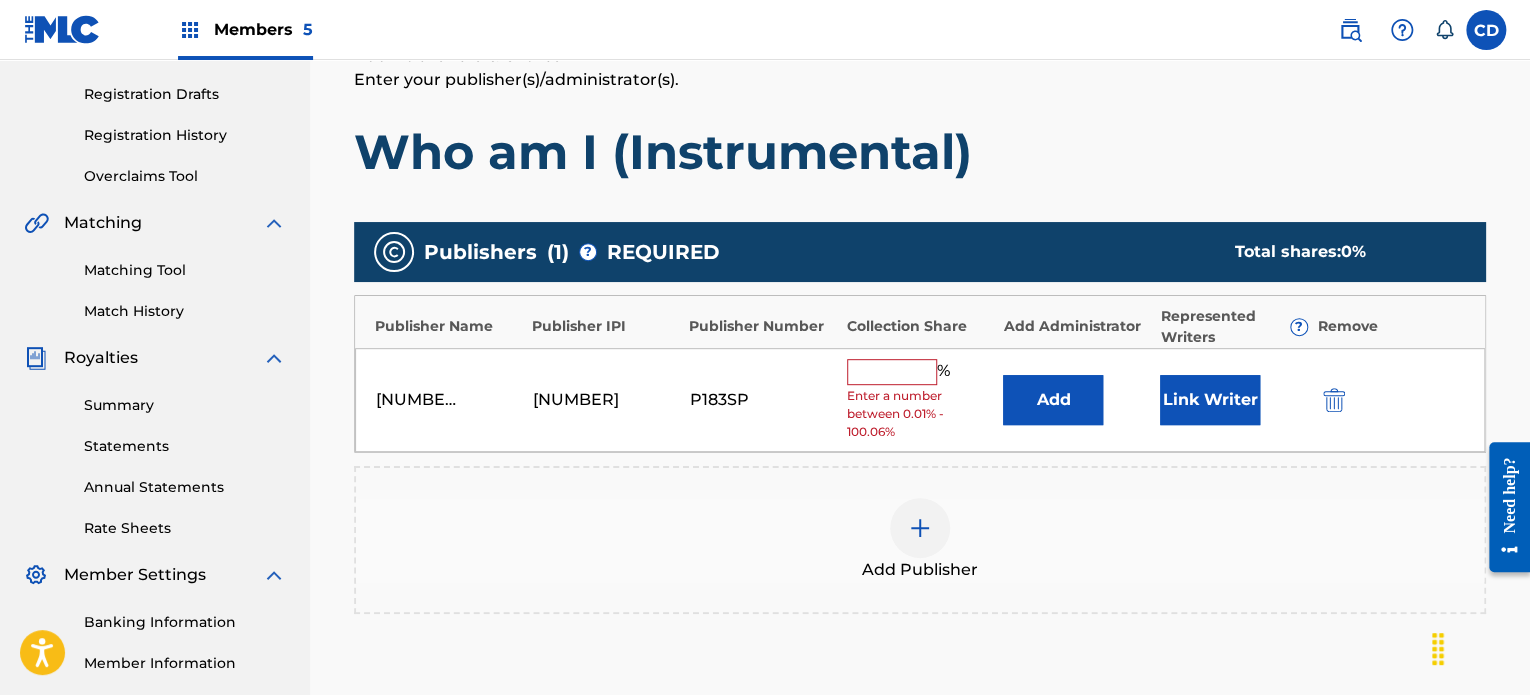 scroll, scrollTop: 334, scrollLeft: 0, axis: vertical 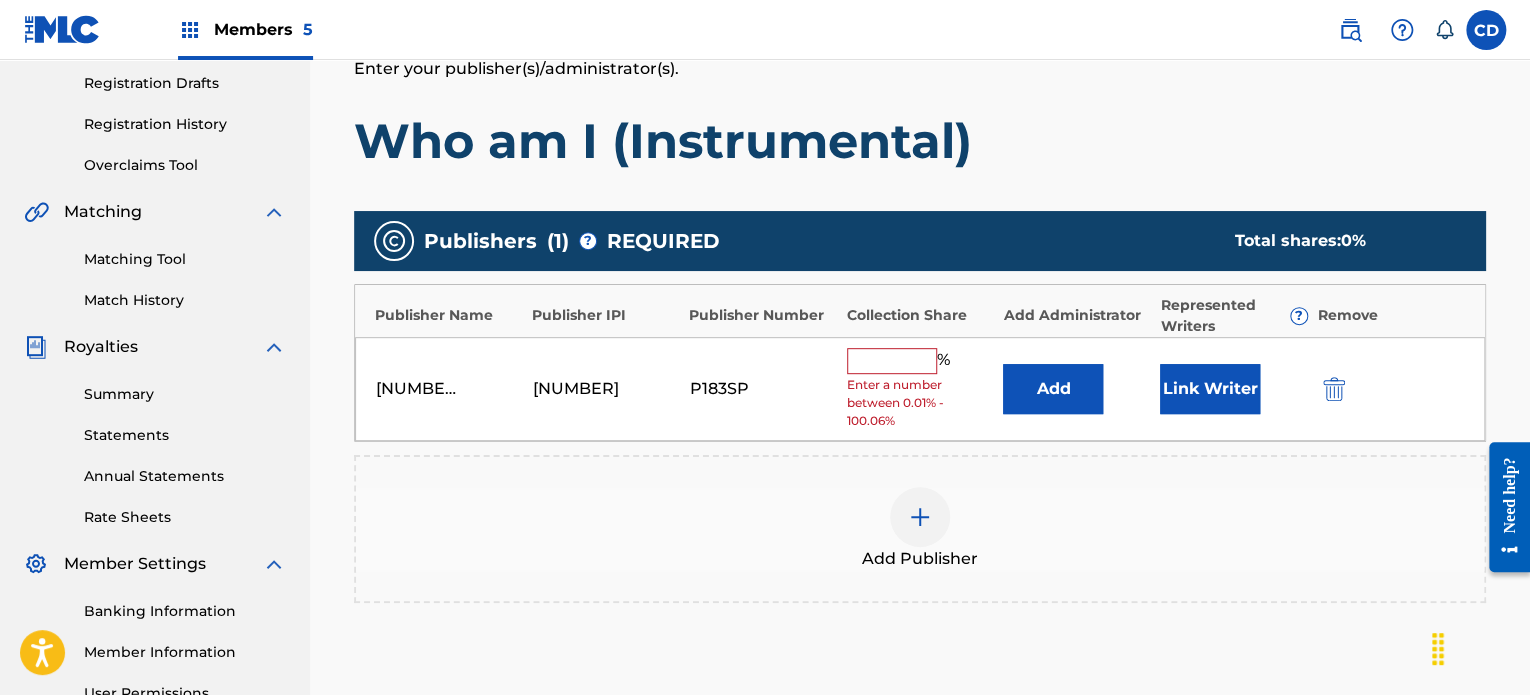 click at bounding box center (892, 361) 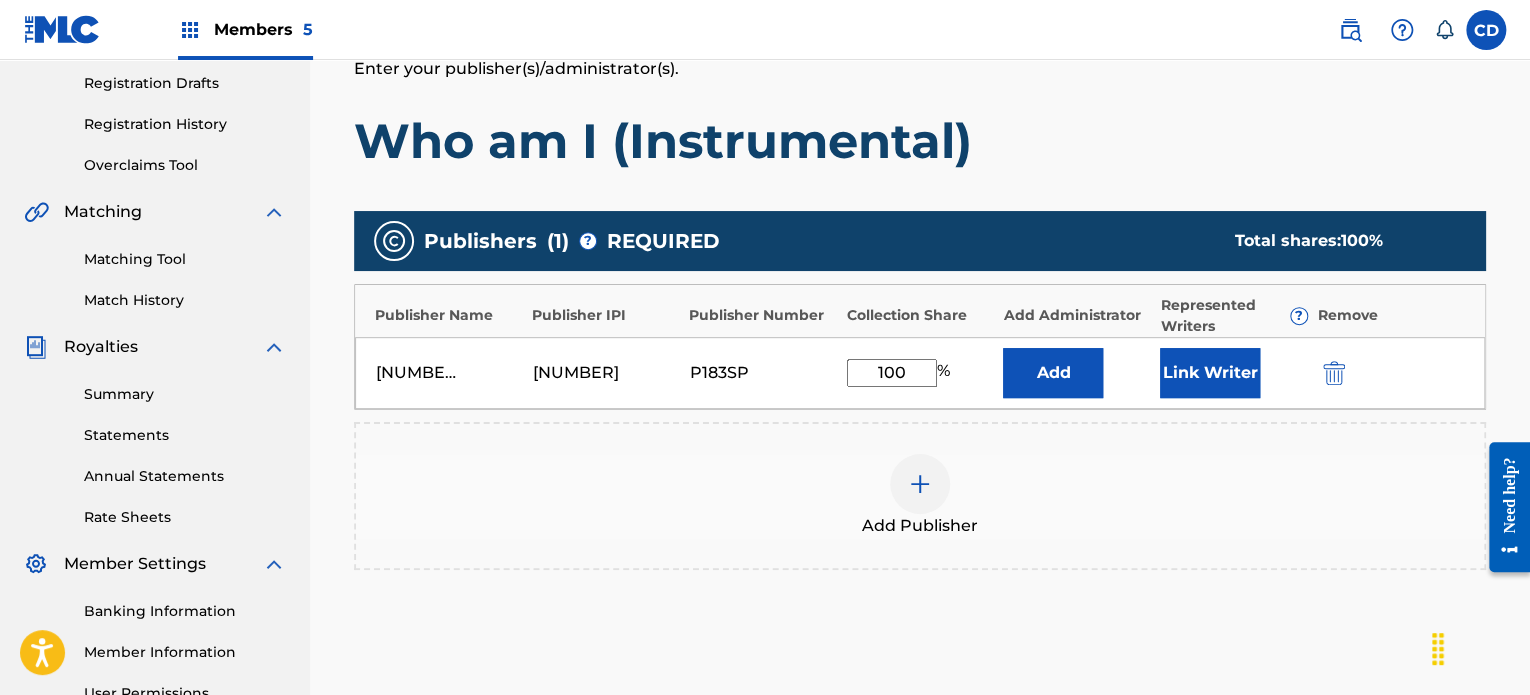type on "100" 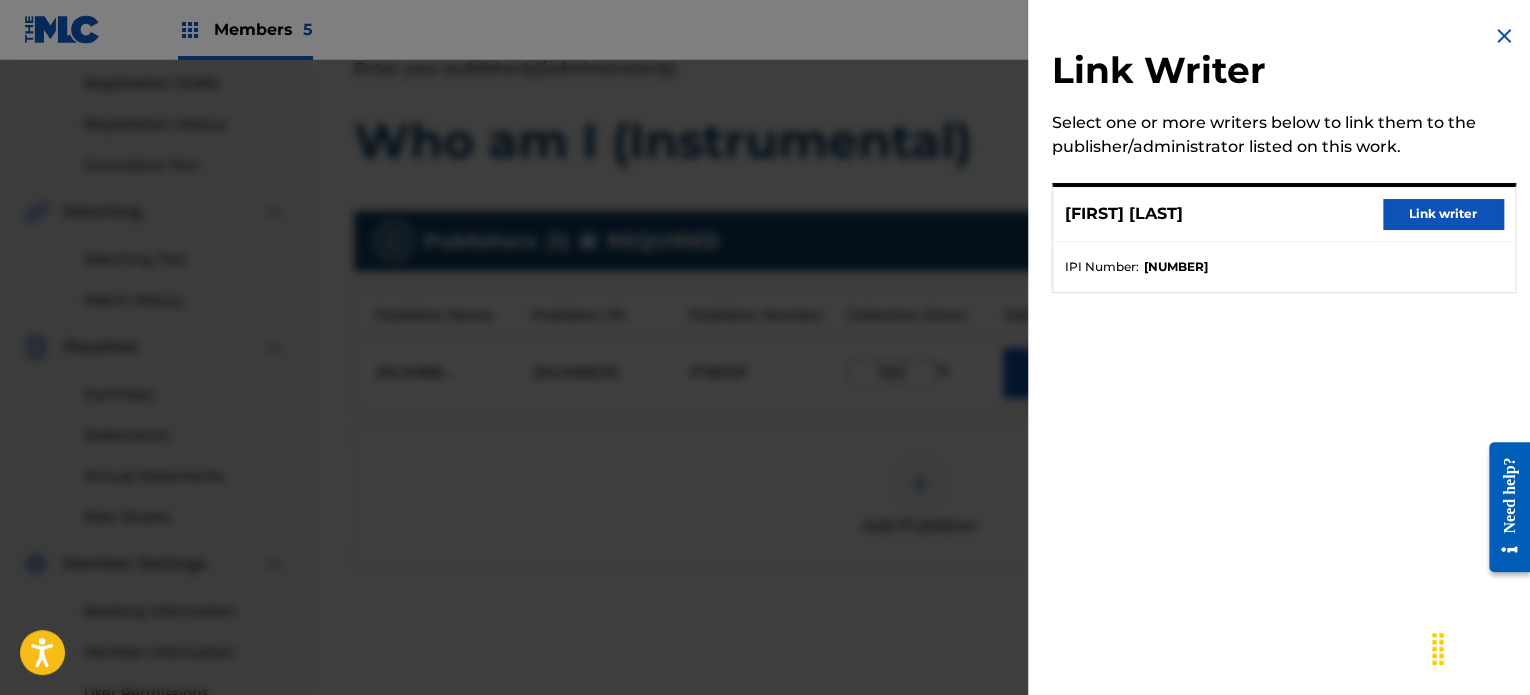 click on "Link writer" at bounding box center (1443, 214) 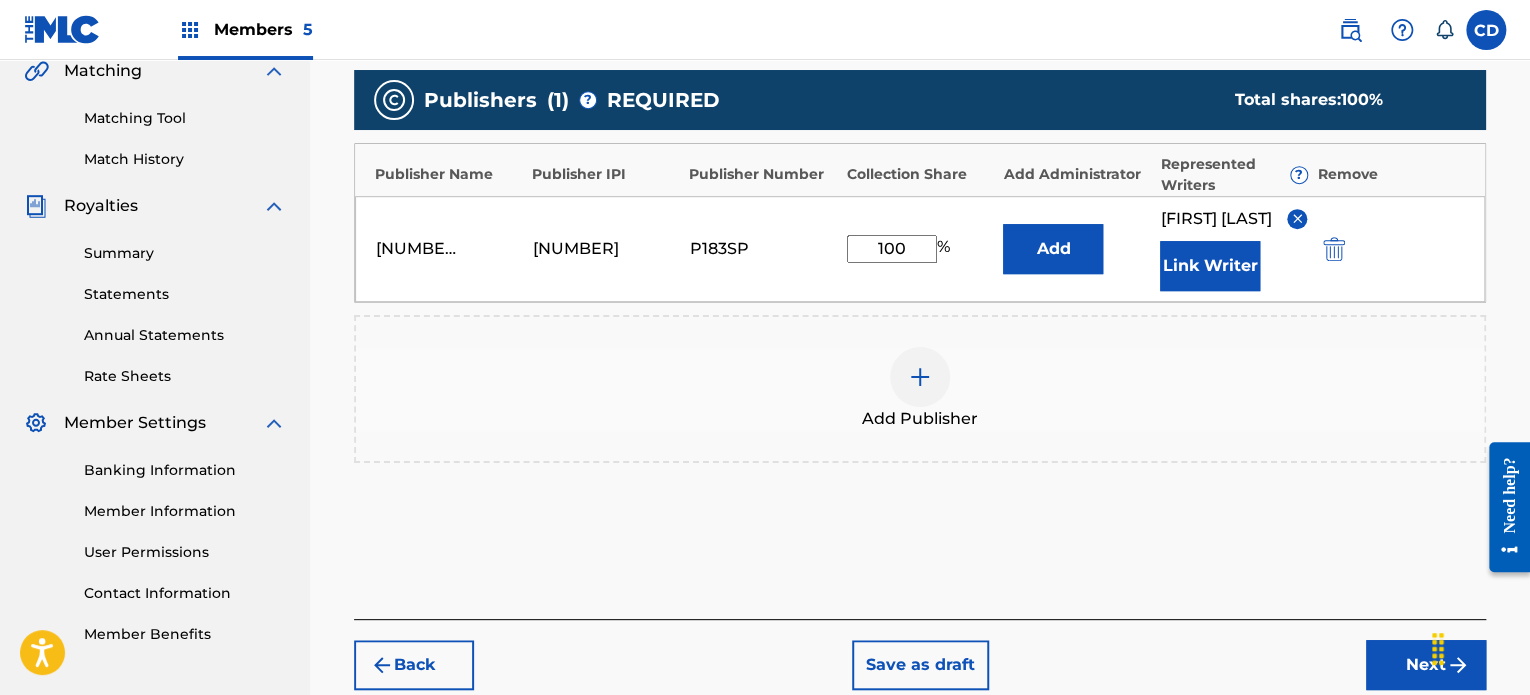 scroll, scrollTop: 608, scrollLeft: 0, axis: vertical 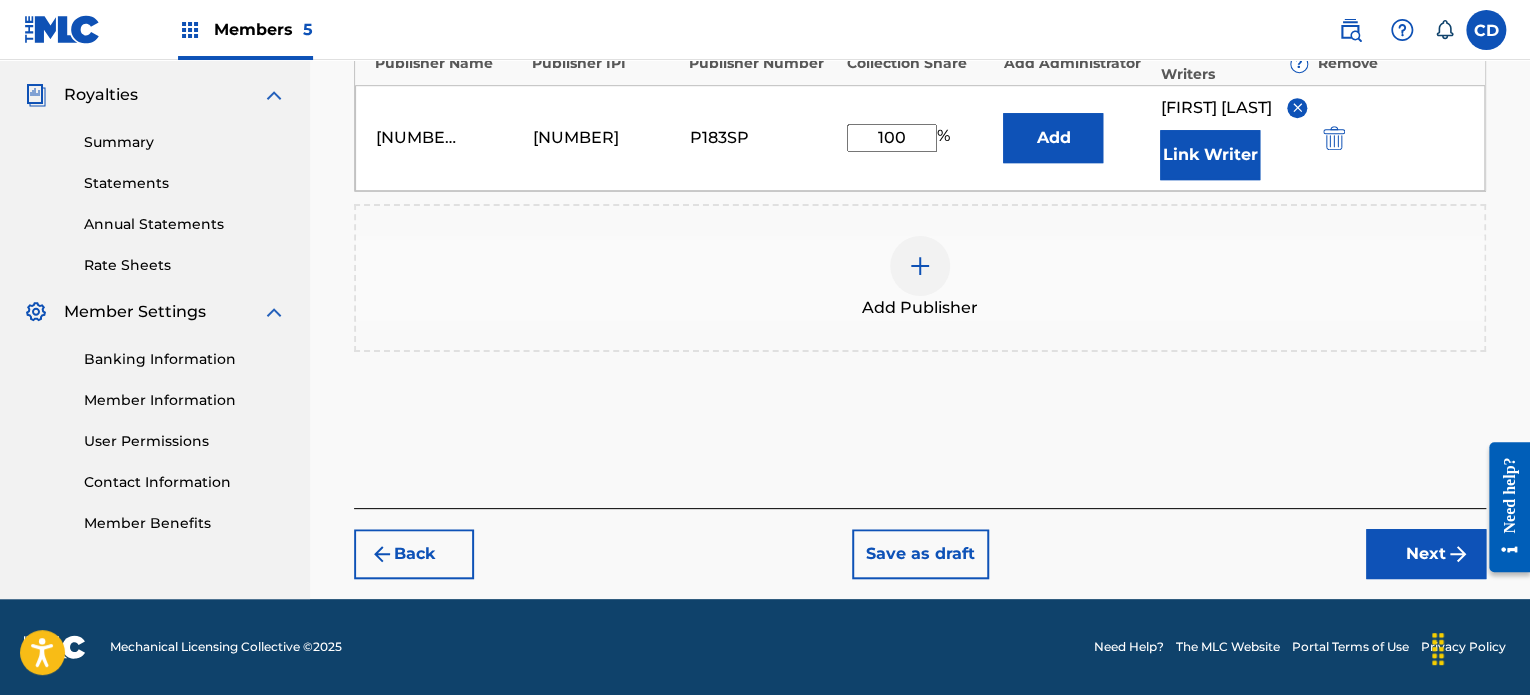 click on "Next" at bounding box center [1426, 554] 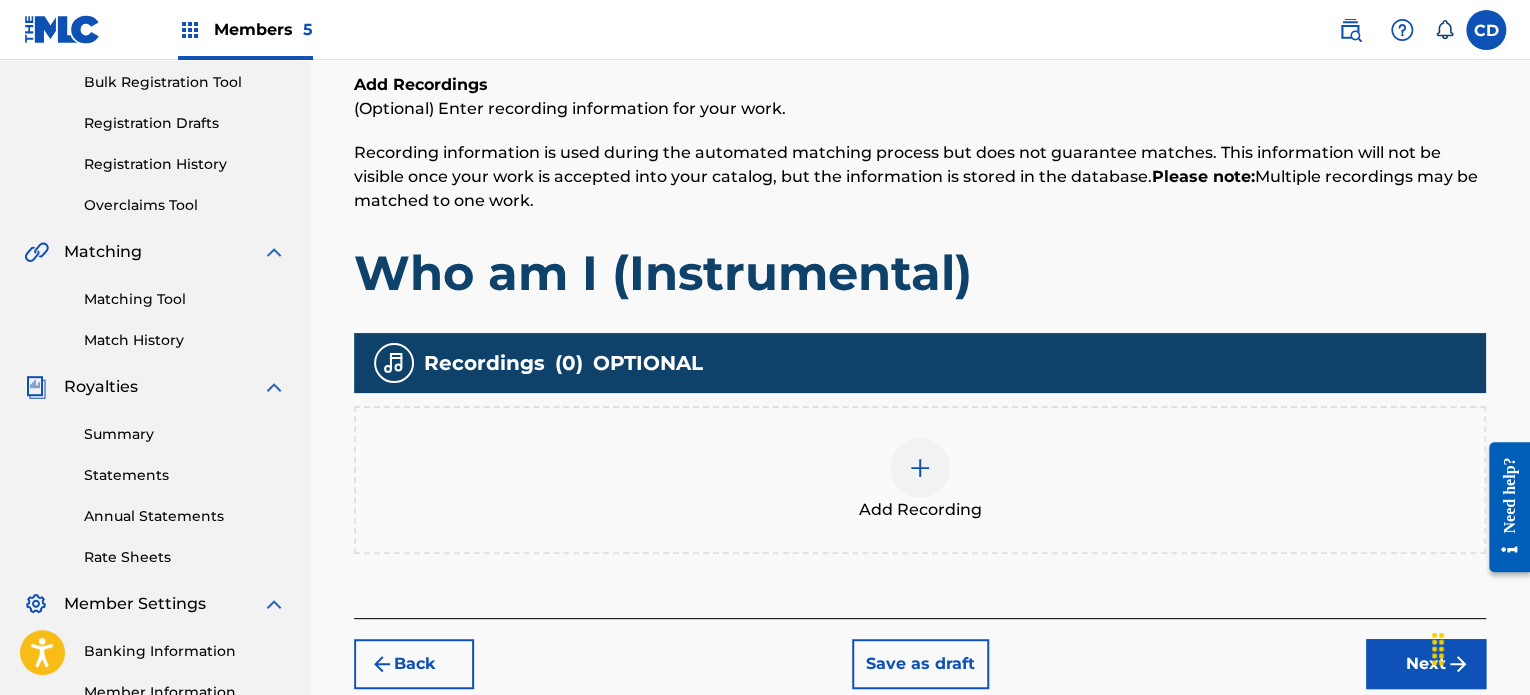 scroll, scrollTop: 302, scrollLeft: 0, axis: vertical 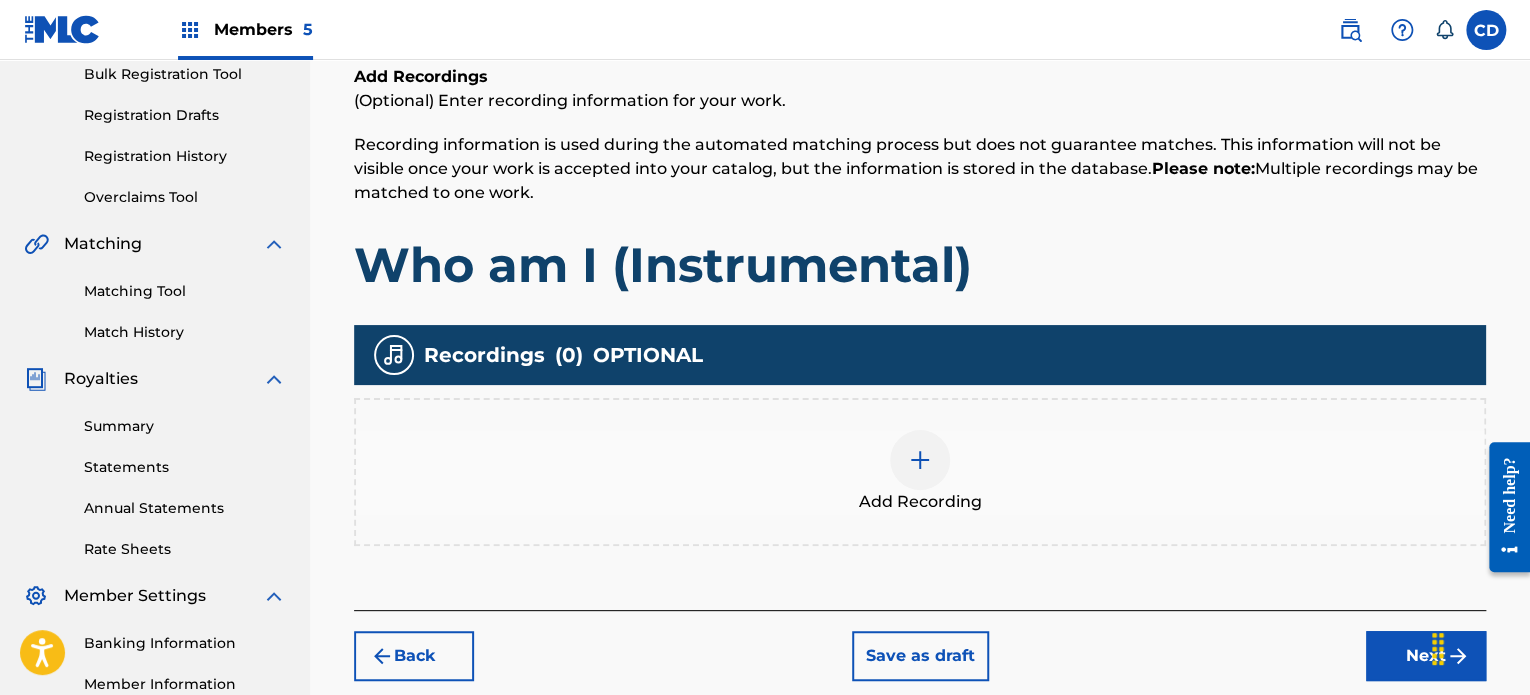 click at bounding box center (920, 460) 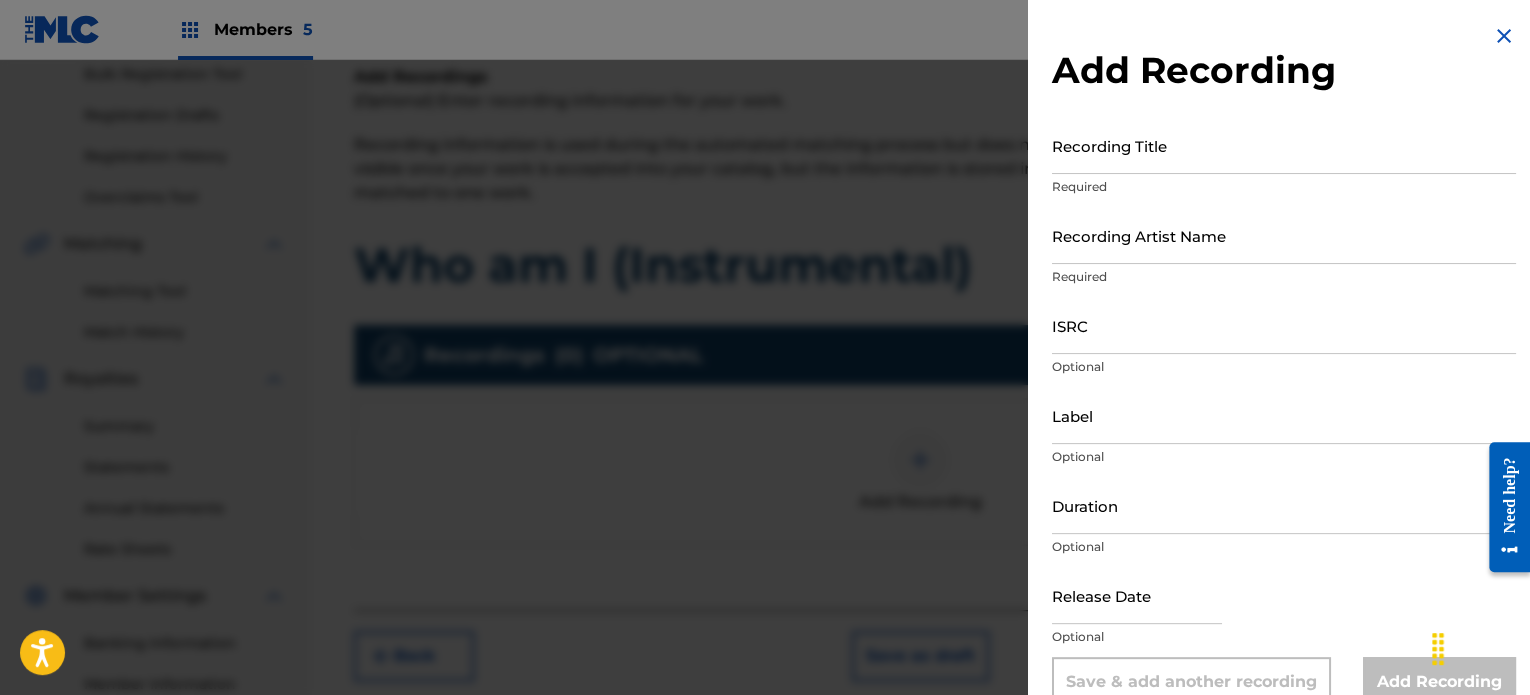 click on "Recording Title" at bounding box center [1284, 145] 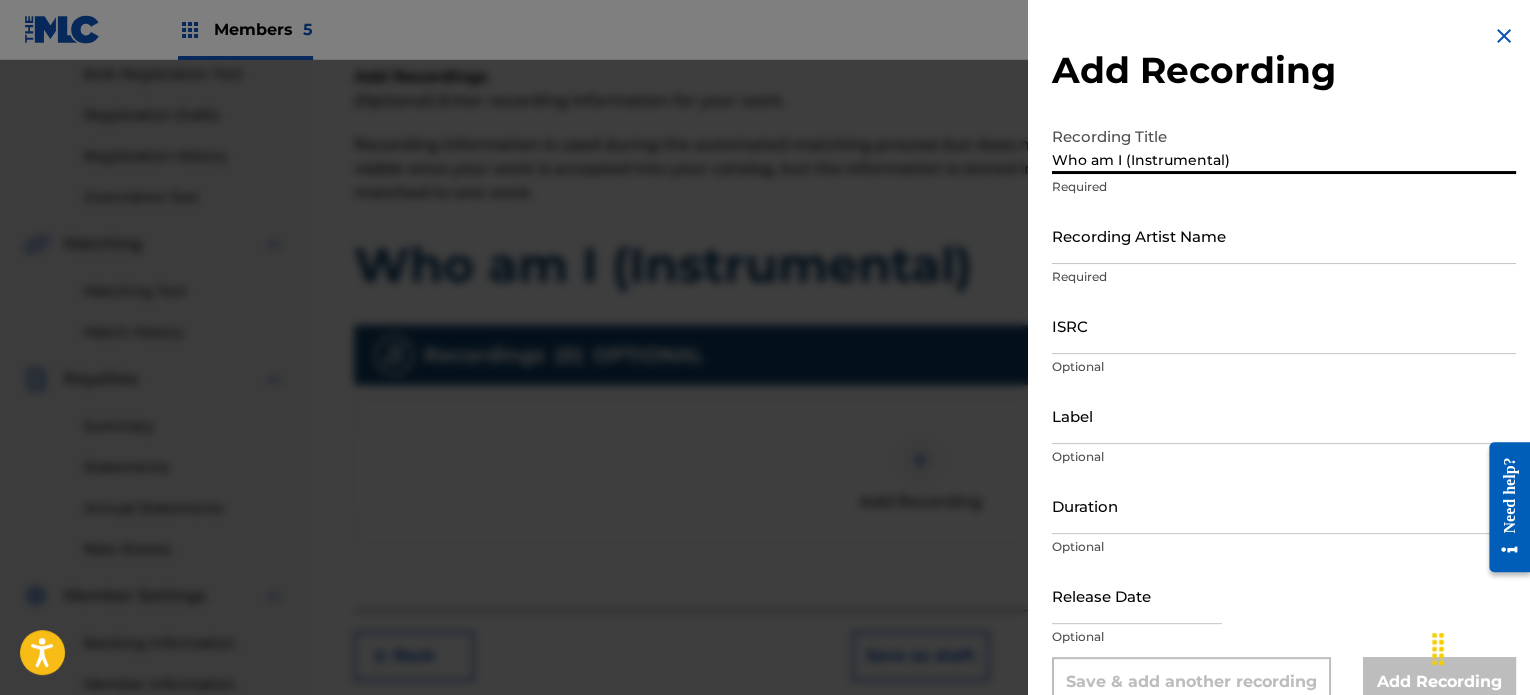 type on "Who am I (Instrumental)" 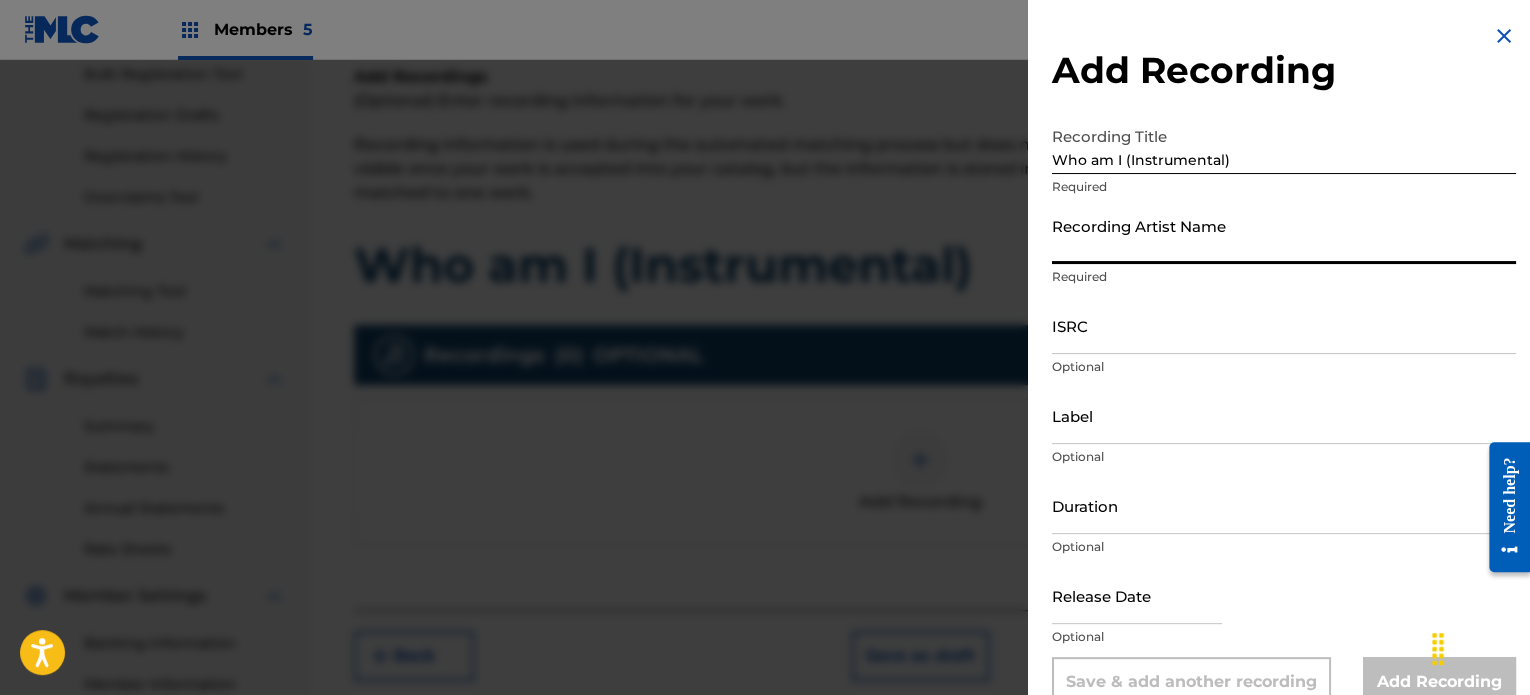 click on "Recording Artist Name" at bounding box center (1284, 235) 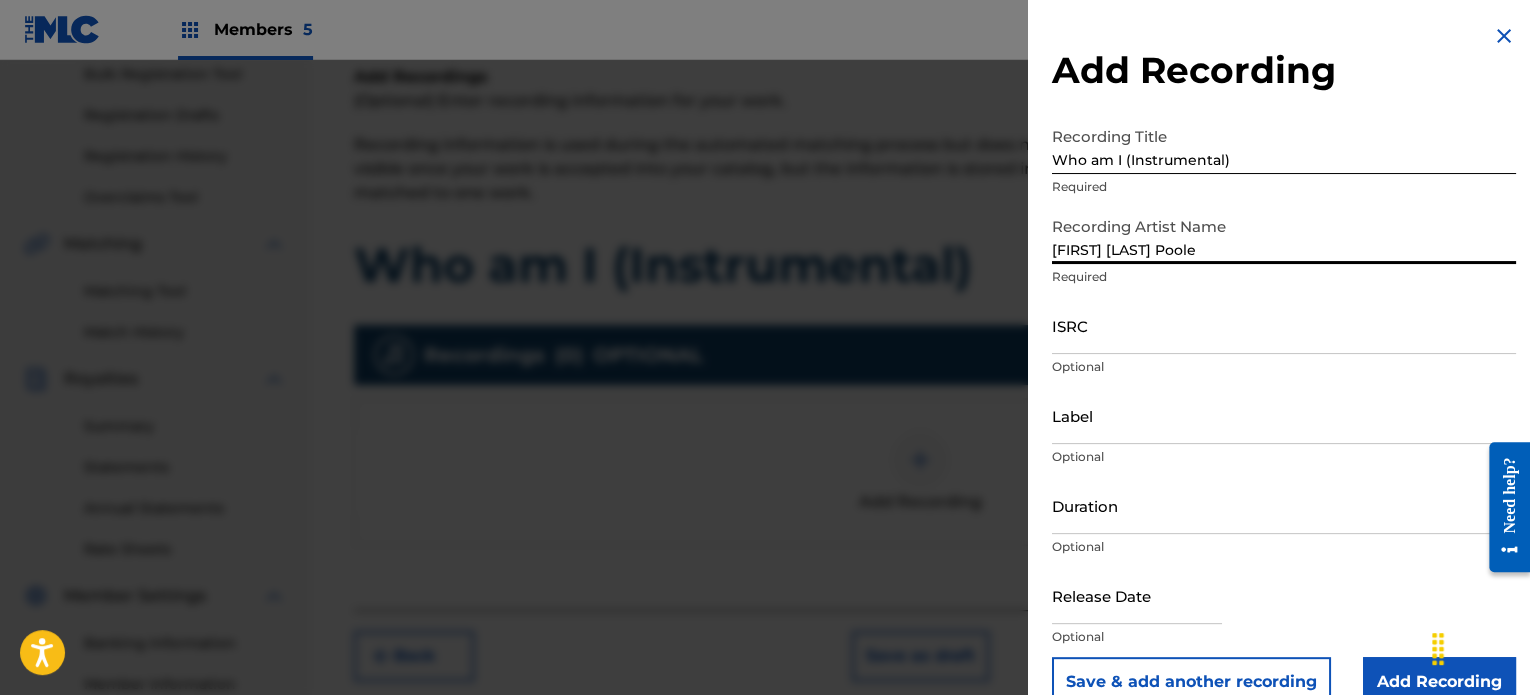 type on "[FIRST] [LAST] Poole" 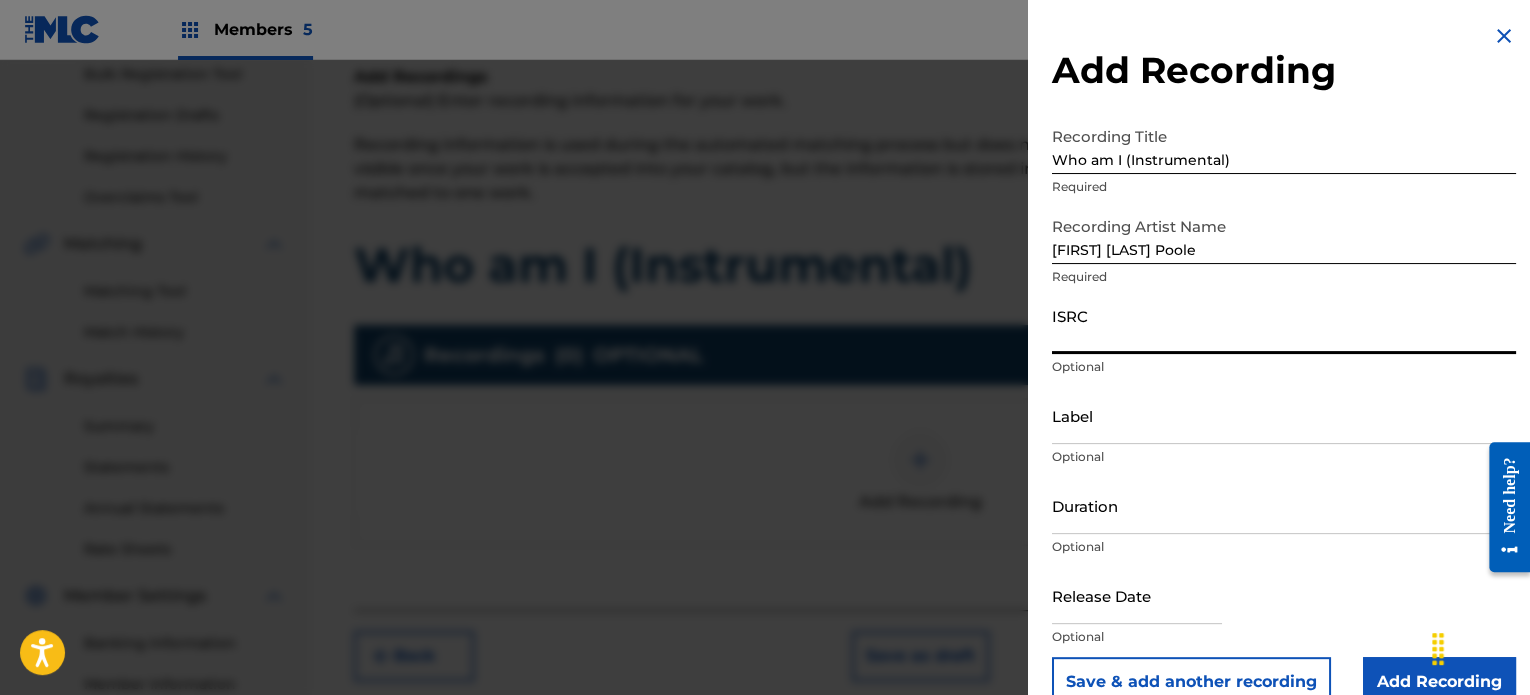 paste on "[CREDIT CARD]" 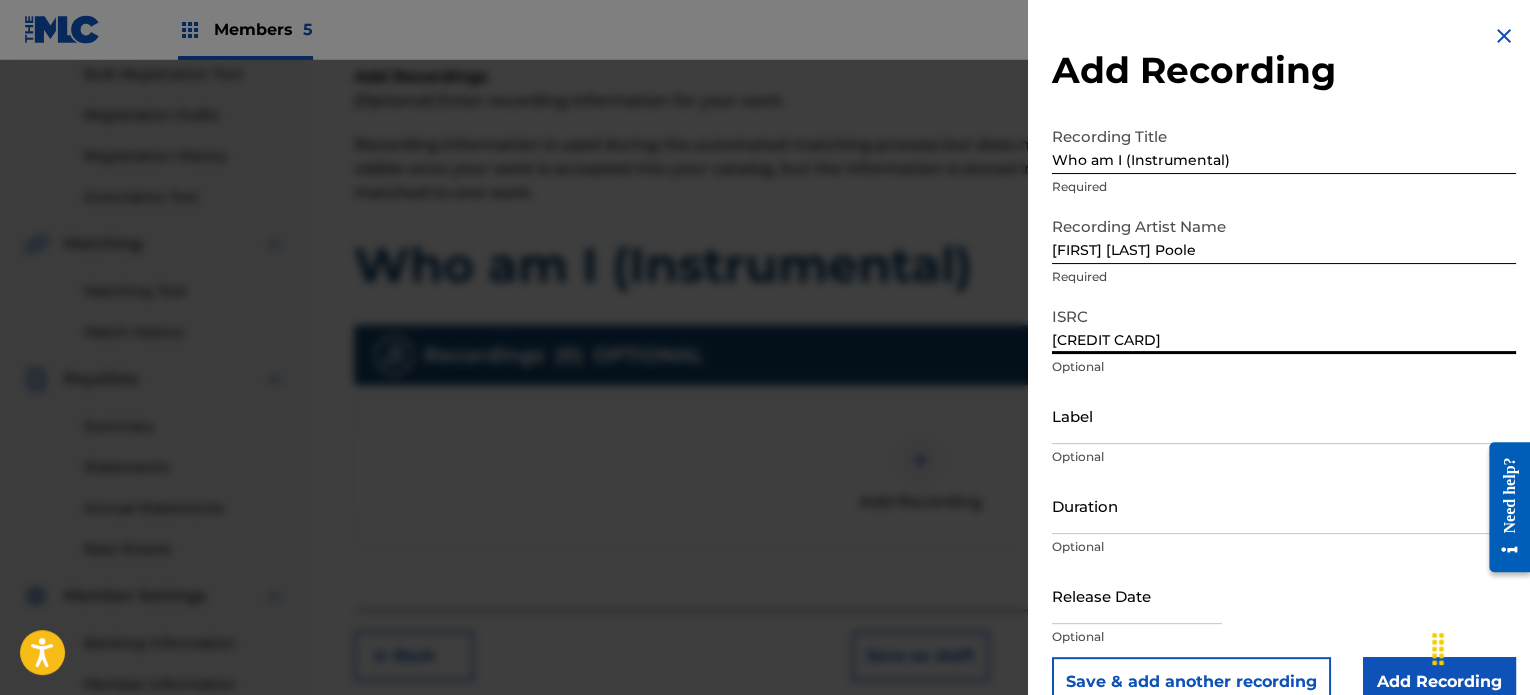 type on "[CREDIT CARD]" 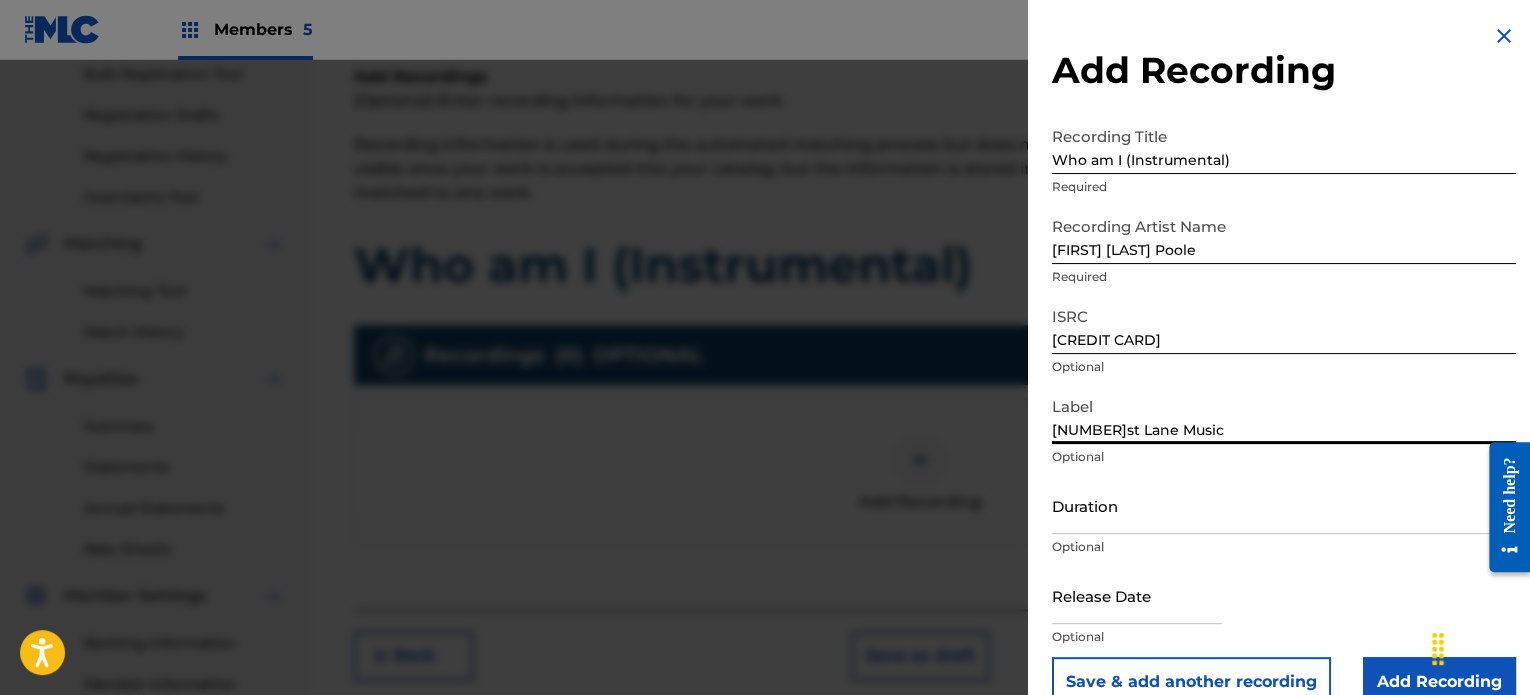 type on "[NUMBER]st Lane Music" 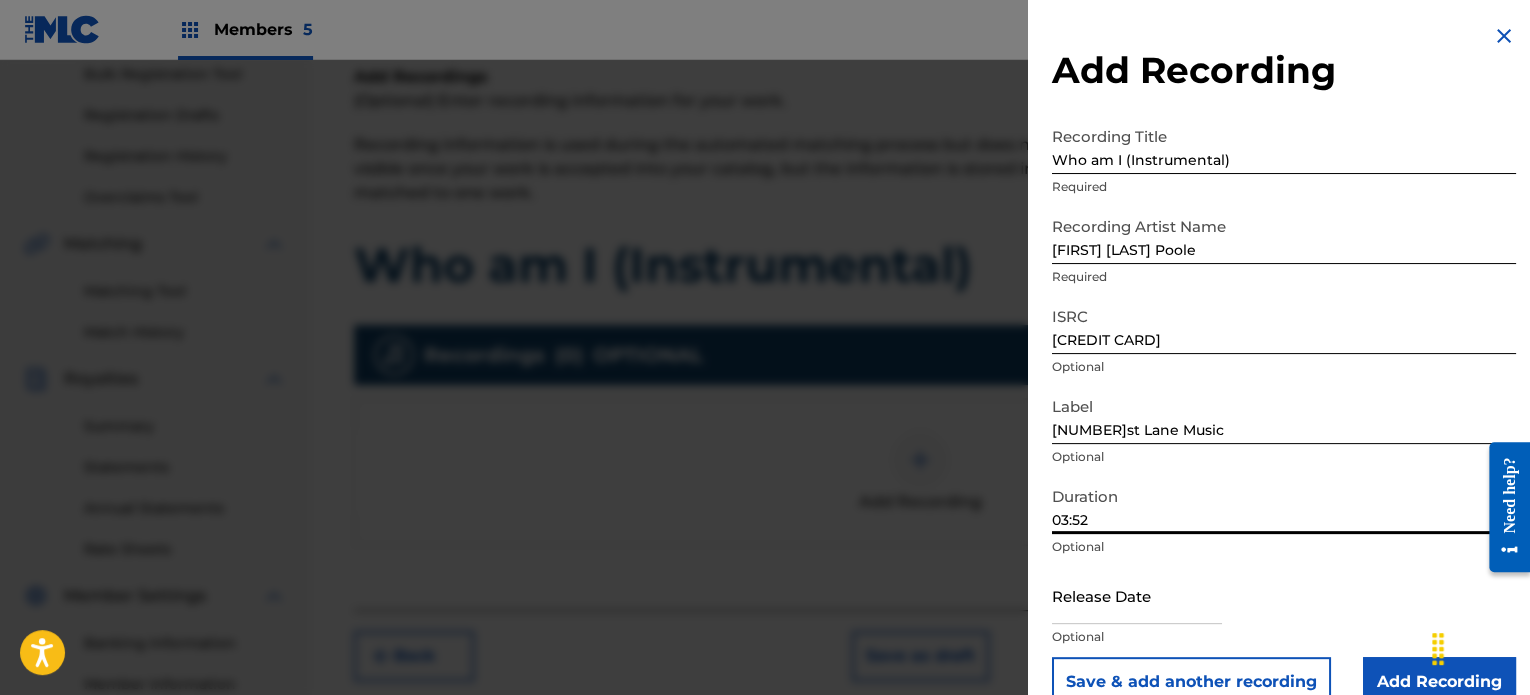 scroll, scrollTop: 36, scrollLeft: 0, axis: vertical 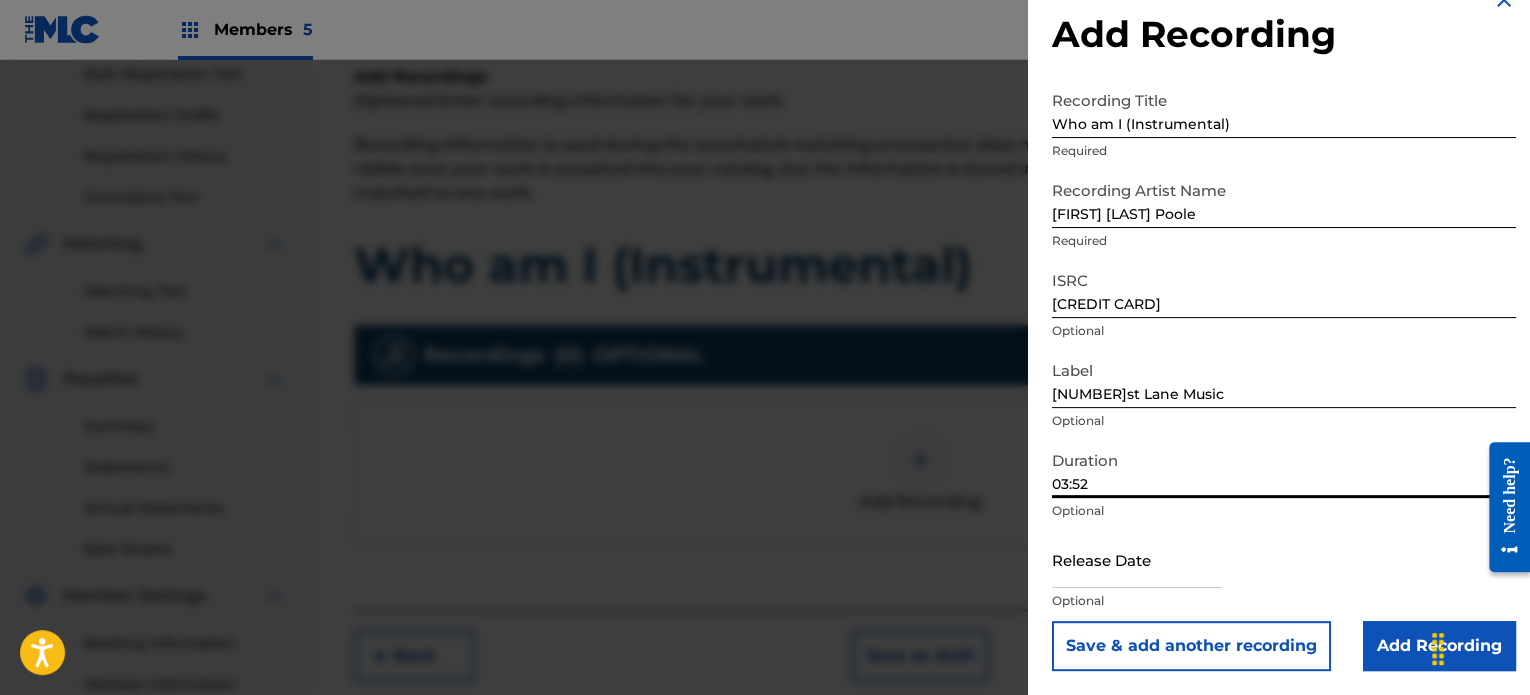 type on "03:52" 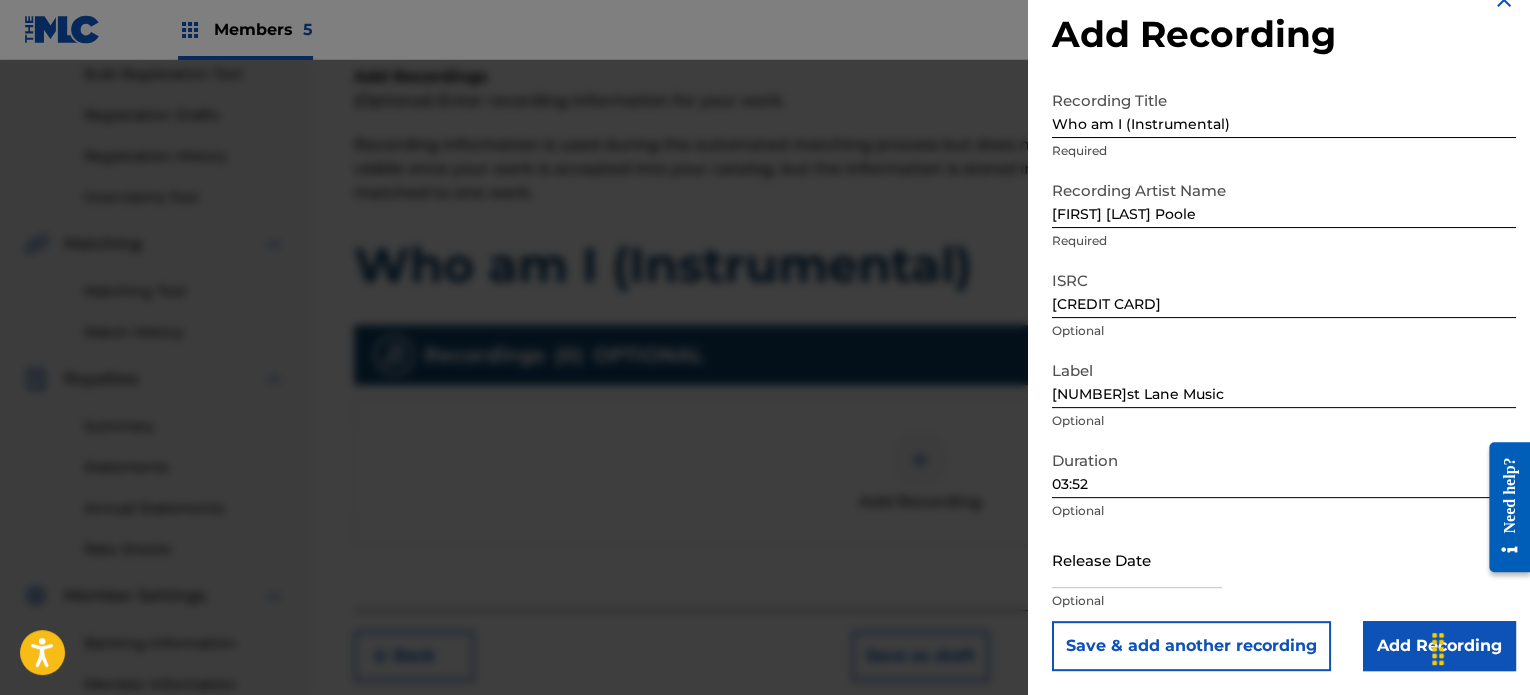 click at bounding box center [1137, 561] 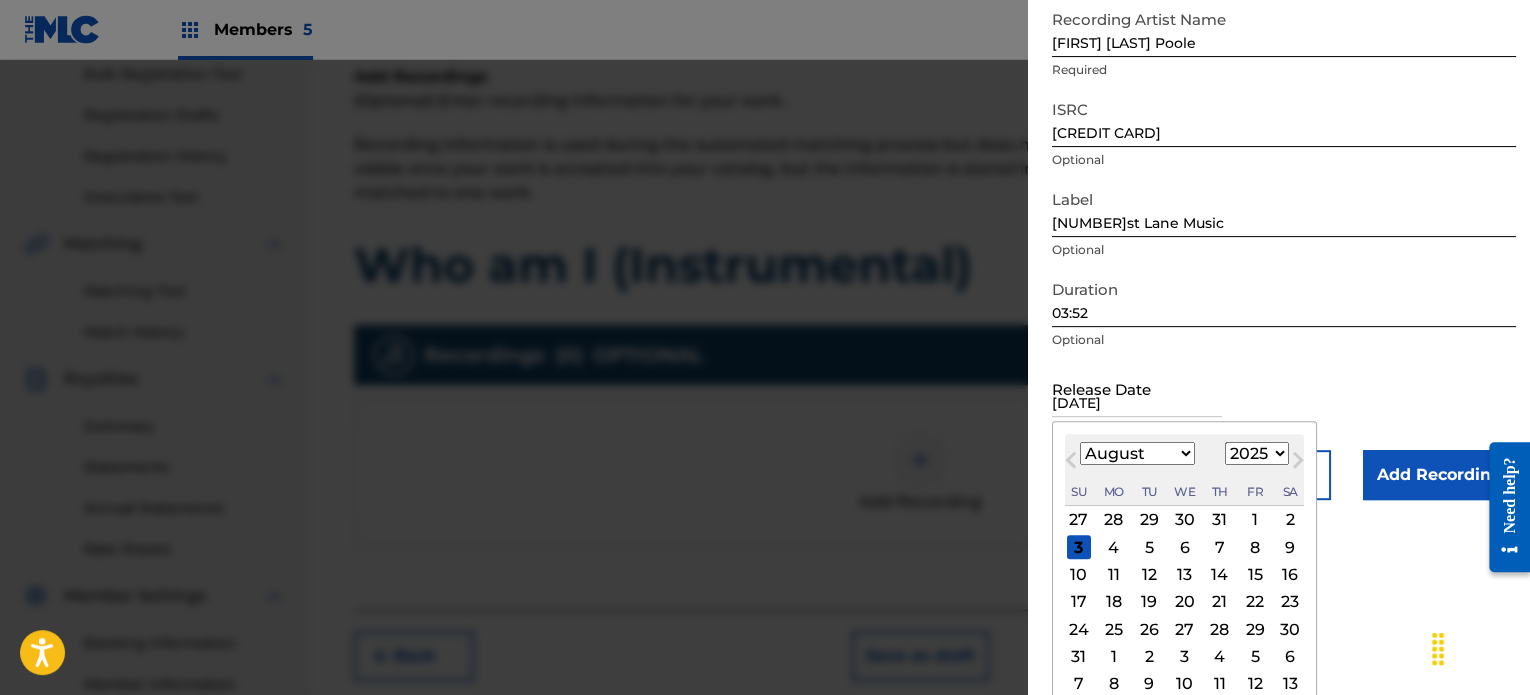 scroll, scrollTop: 212, scrollLeft: 0, axis: vertical 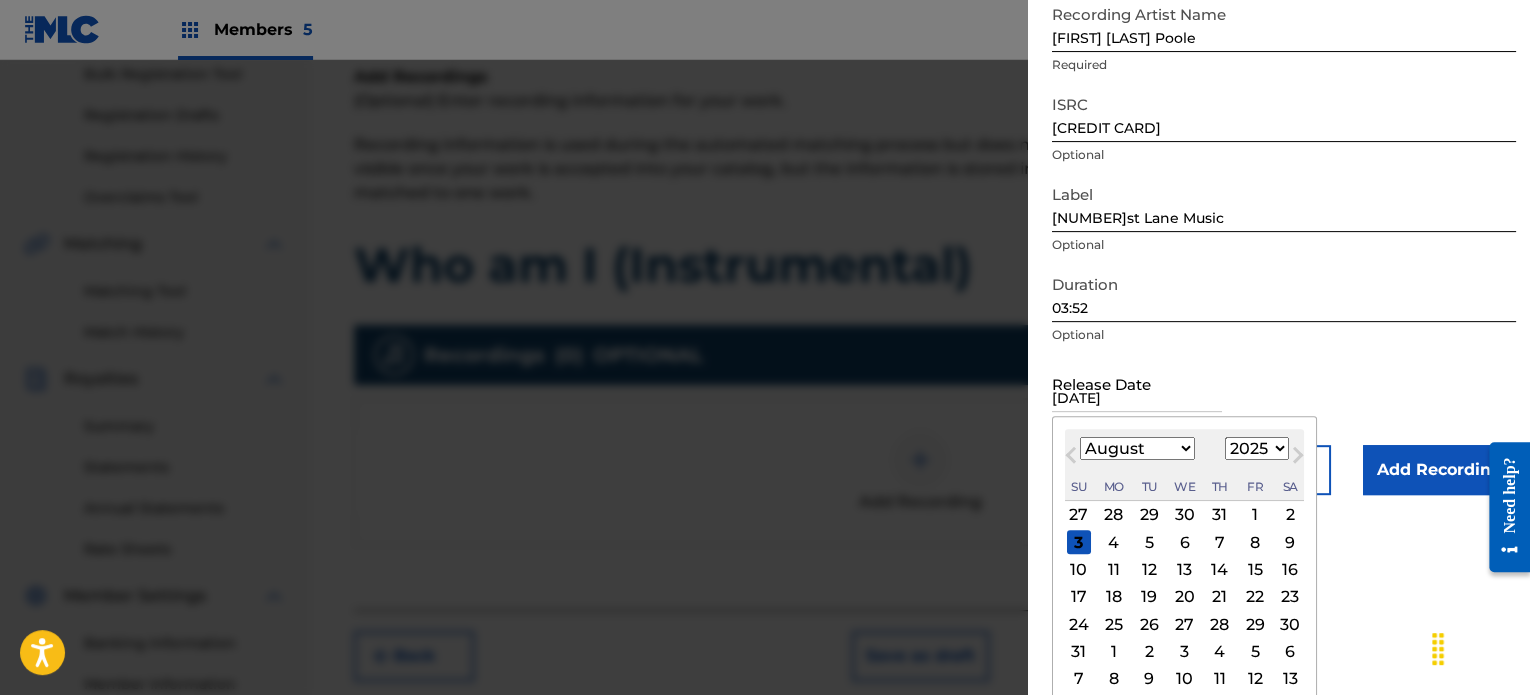 type on "[DATE]" 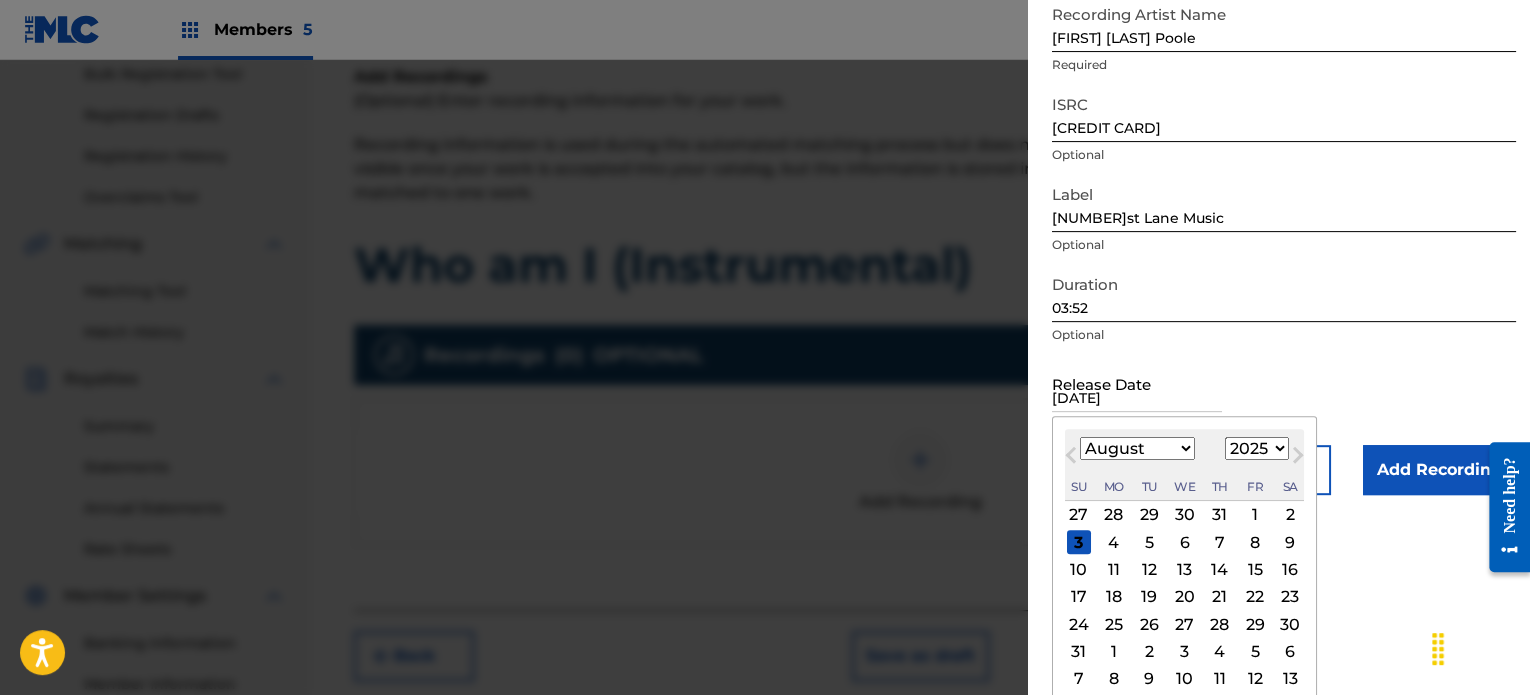 select on "4" 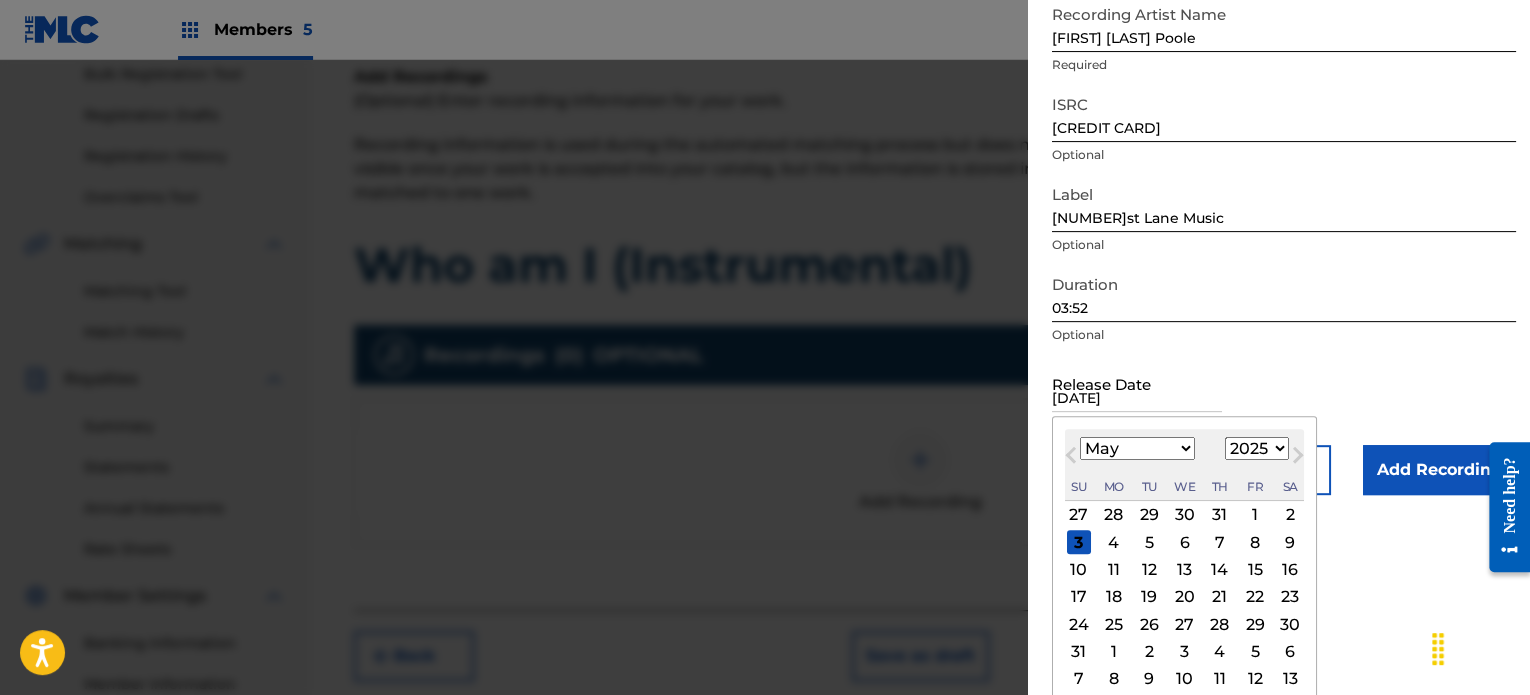 click on "January February March April May June July August September October November December" at bounding box center [1137, 448] 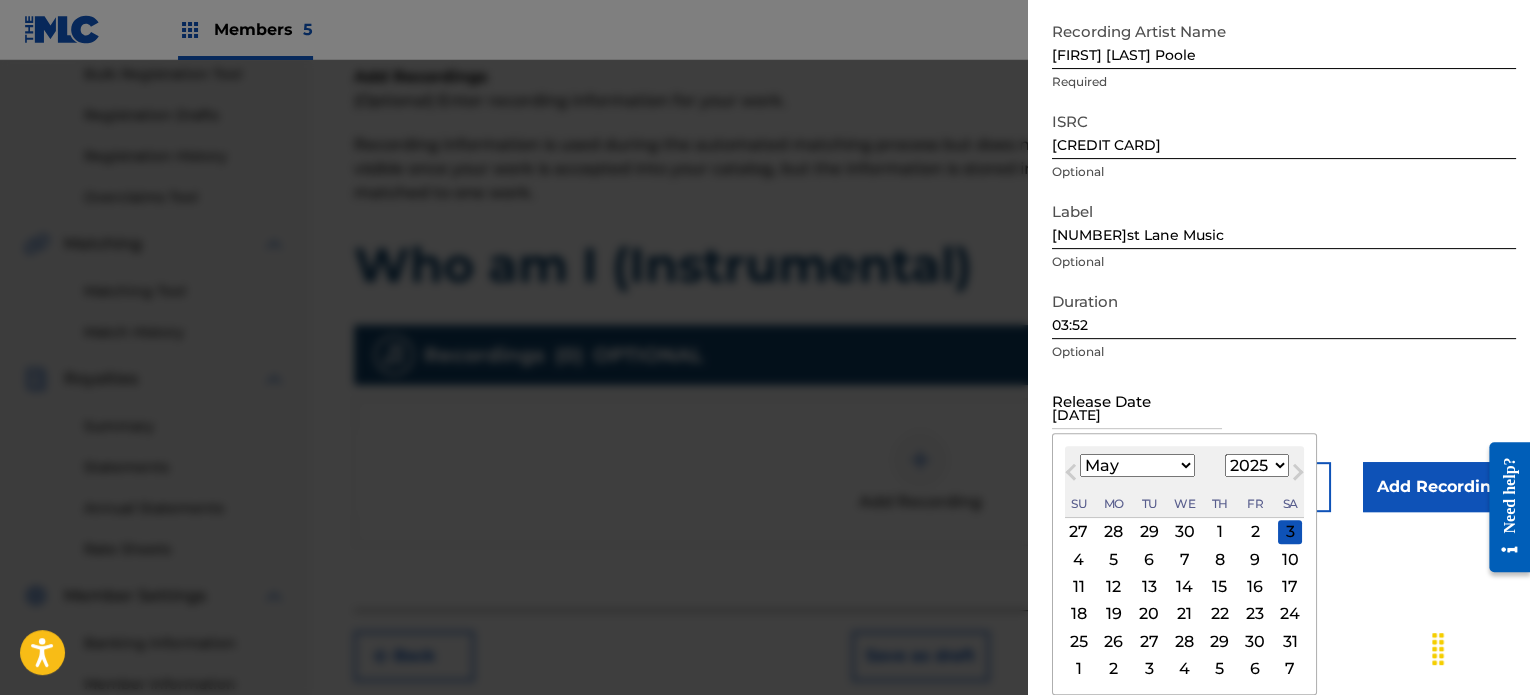 scroll, scrollTop: 194, scrollLeft: 0, axis: vertical 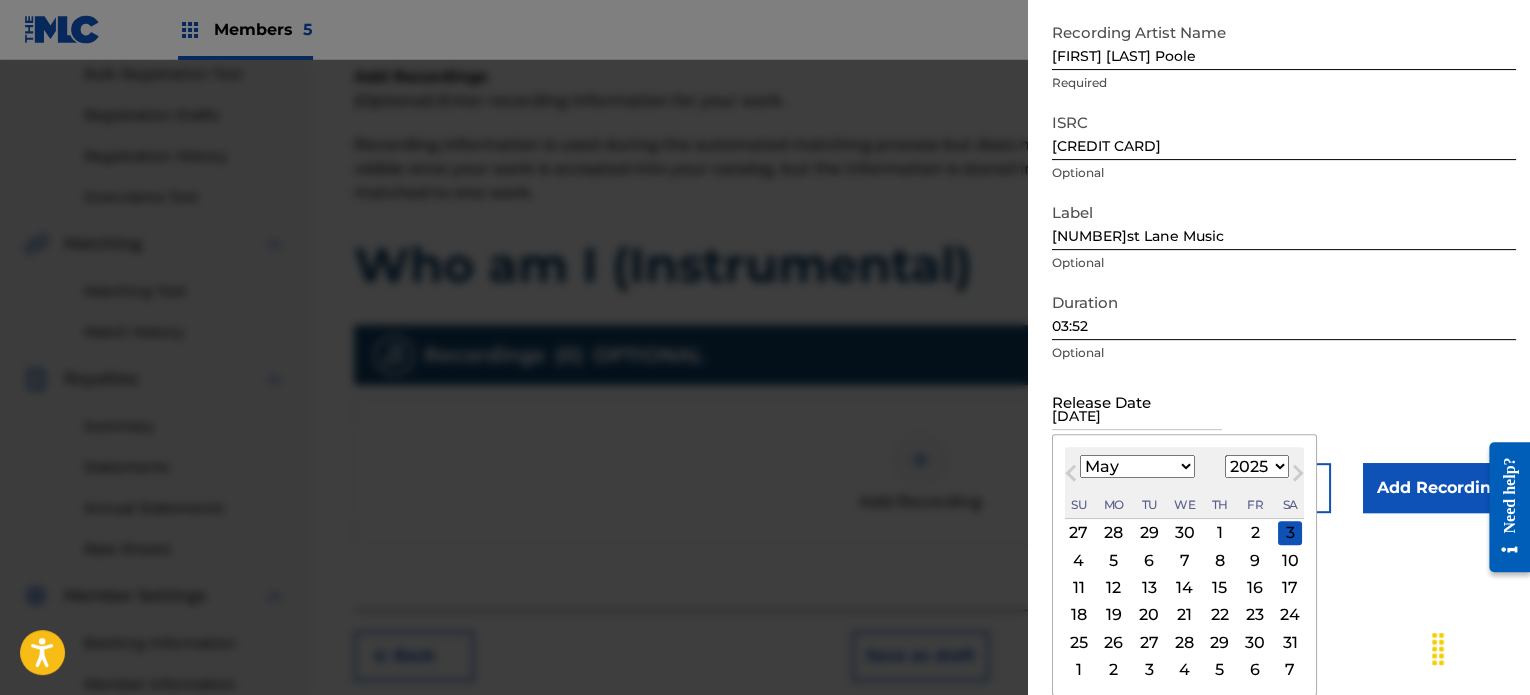 click on "25 26 27 28 29 30 31" at bounding box center (1184, 642) 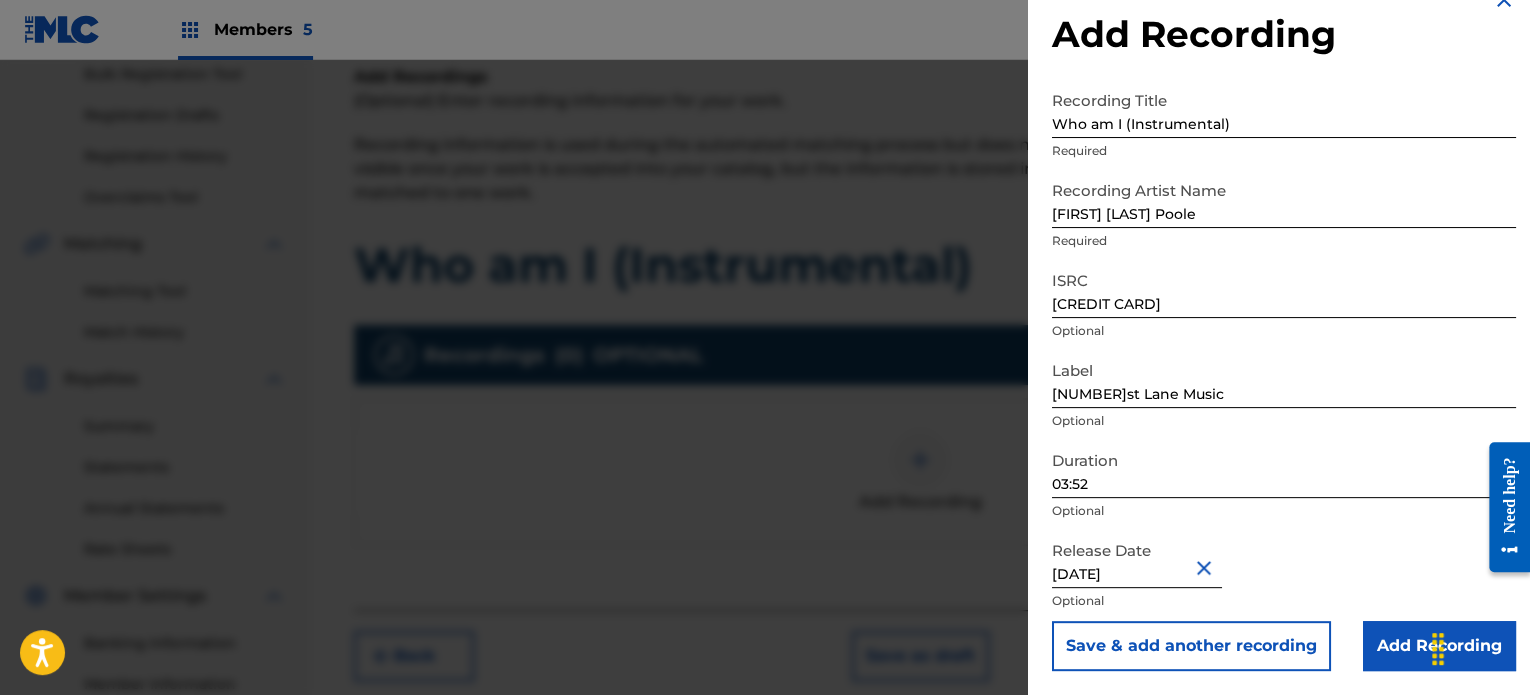 scroll, scrollTop: 36, scrollLeft: 0, axis: vertical 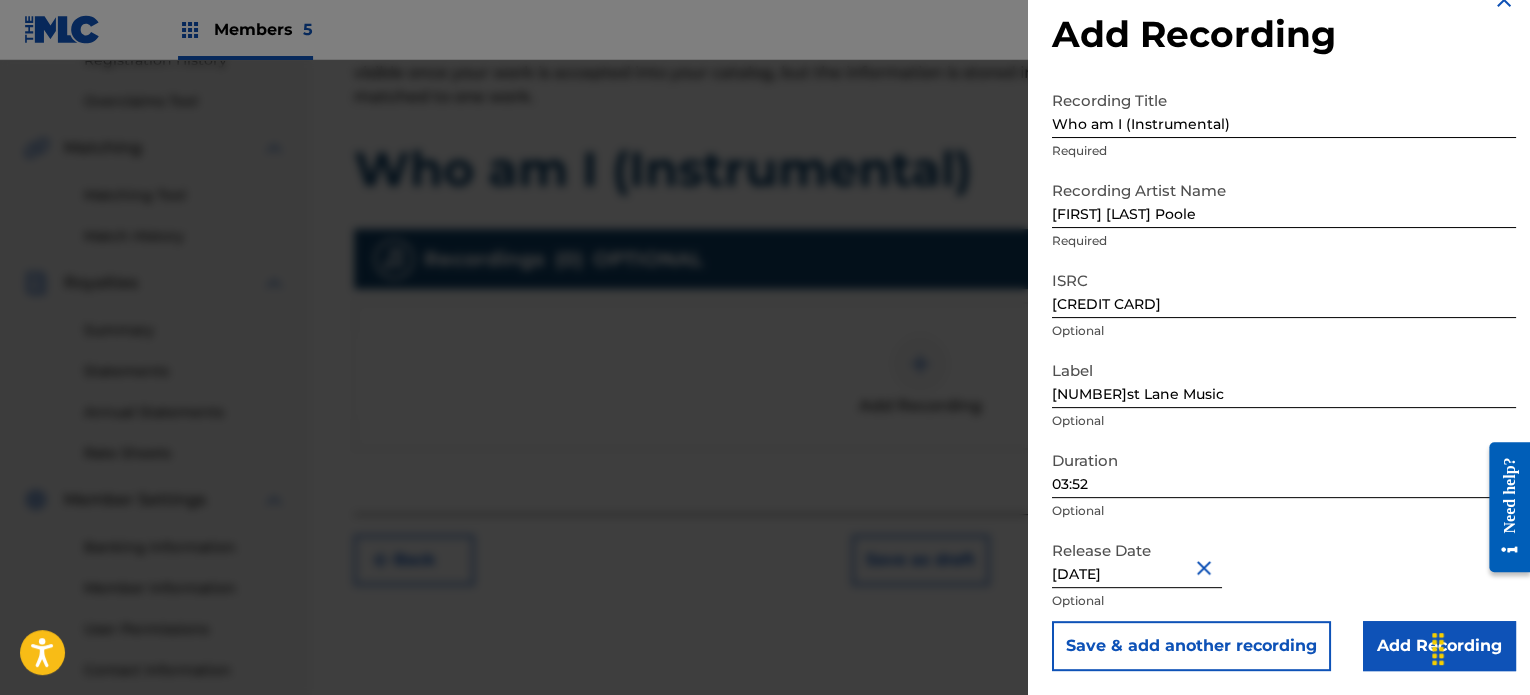 click on "Add Recording" at bounding box center [1439, 646] 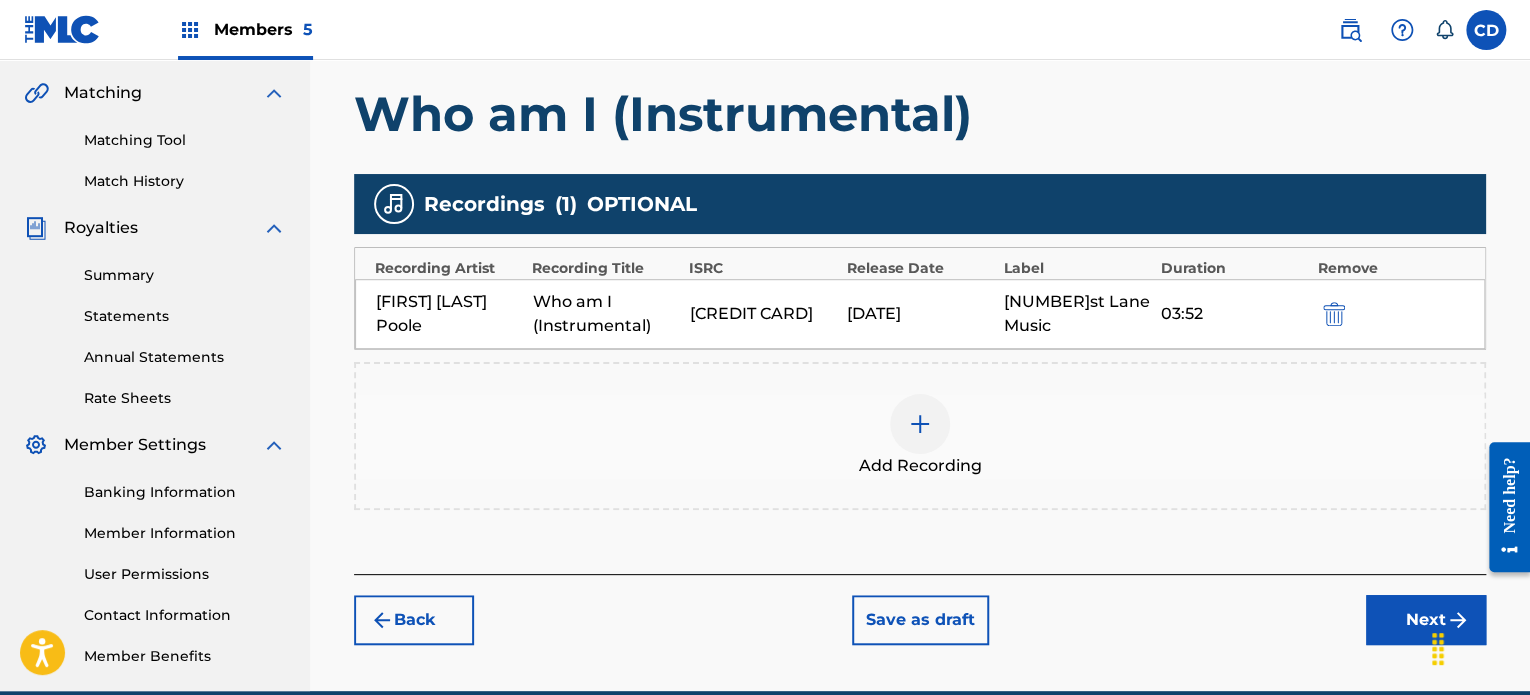 scroll, scrollTop: 454, scrollLeft: 0, axis: vertical 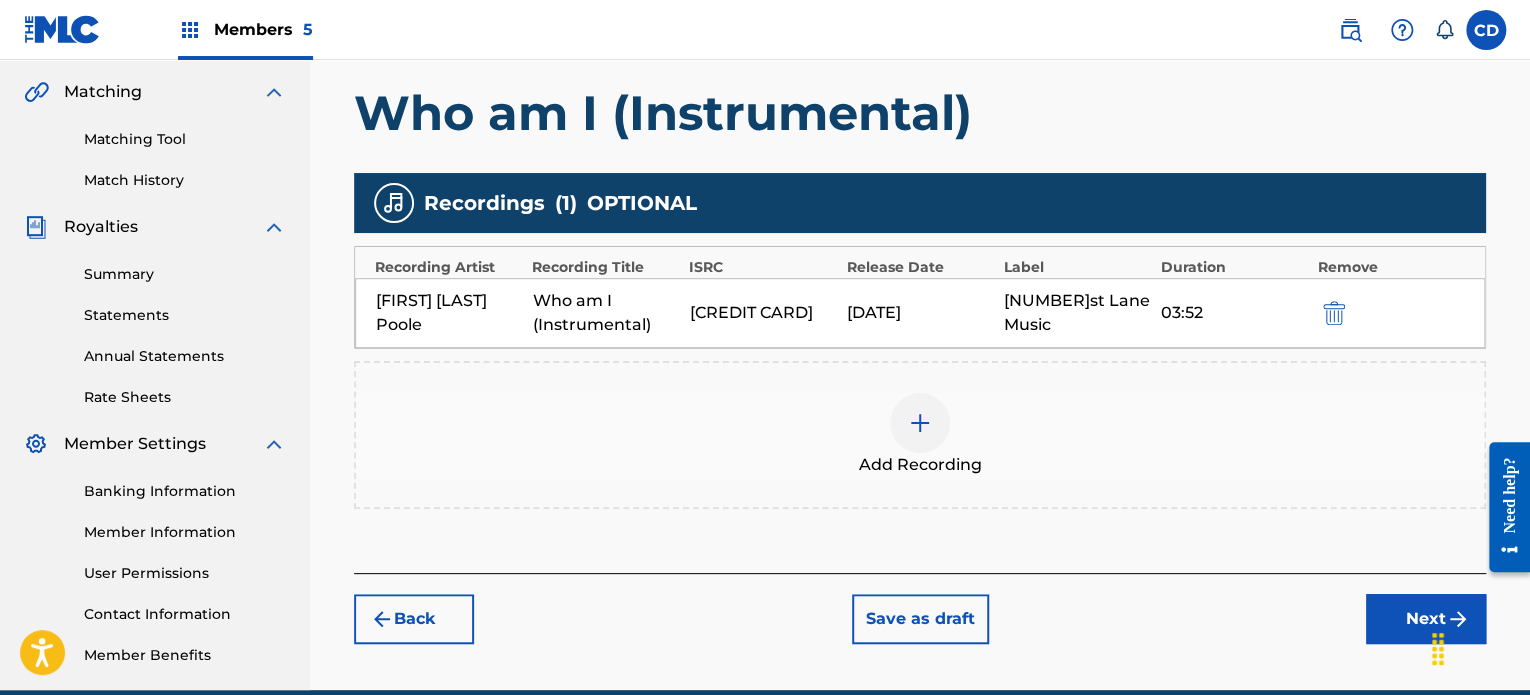 click on "Next" at bounding box center (1426, 619) 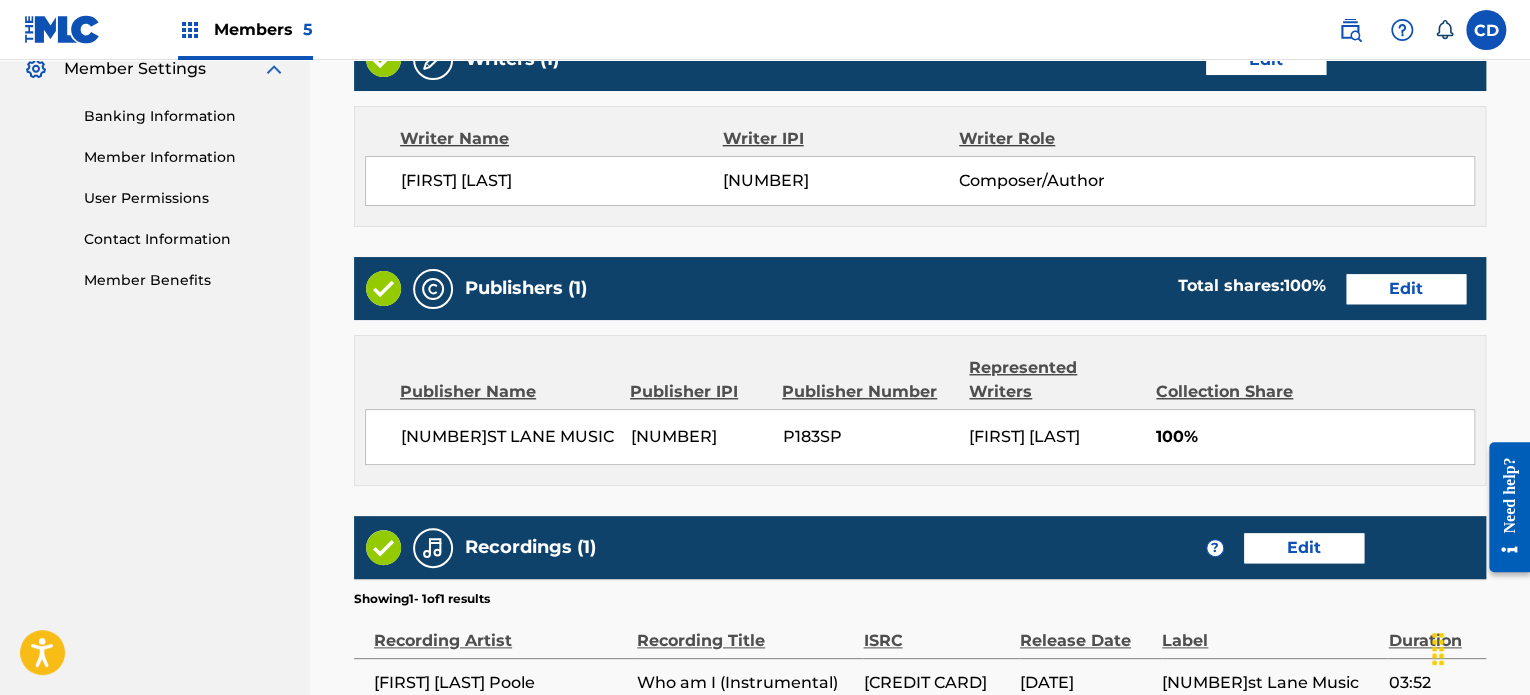 scroll, scrollTop: 1057, scrollLeft: 0, axis: vertical 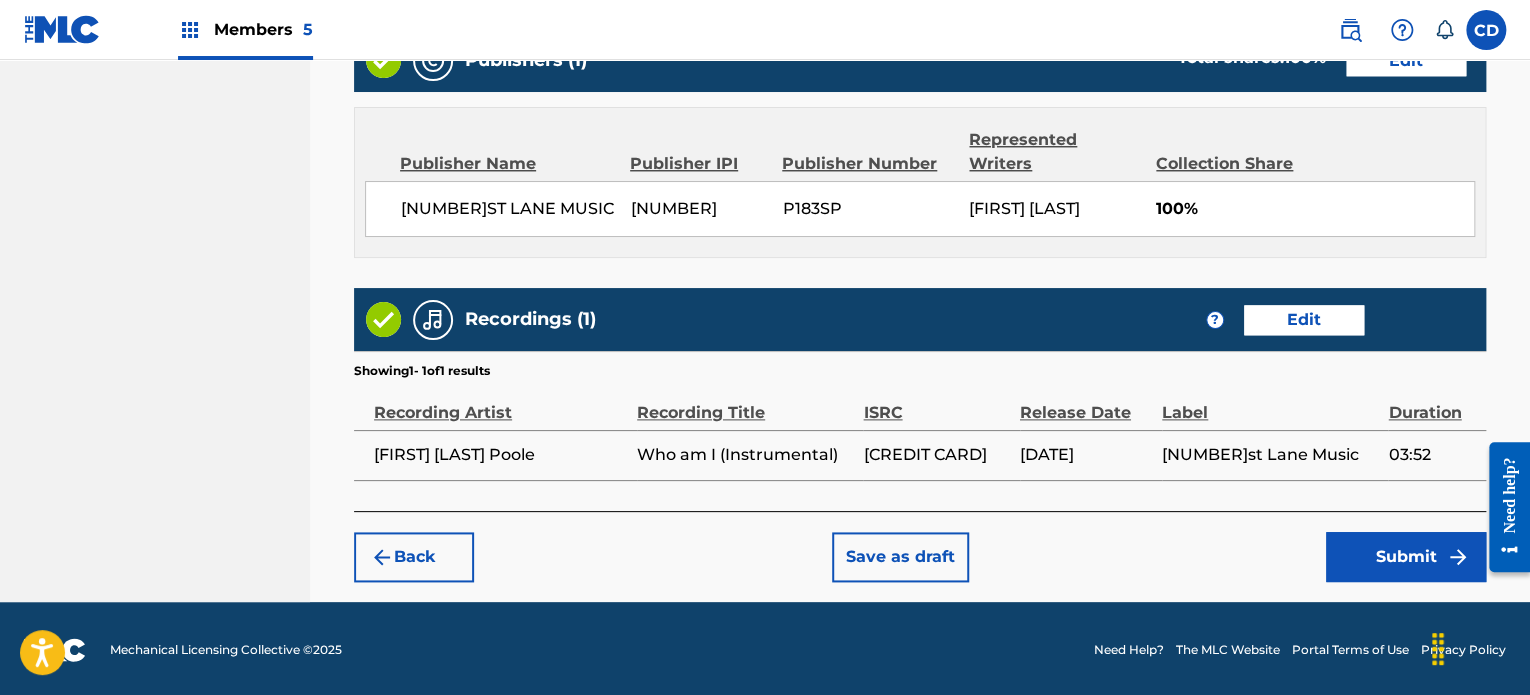 click on "Submit" at bounding box center [1406, 557] 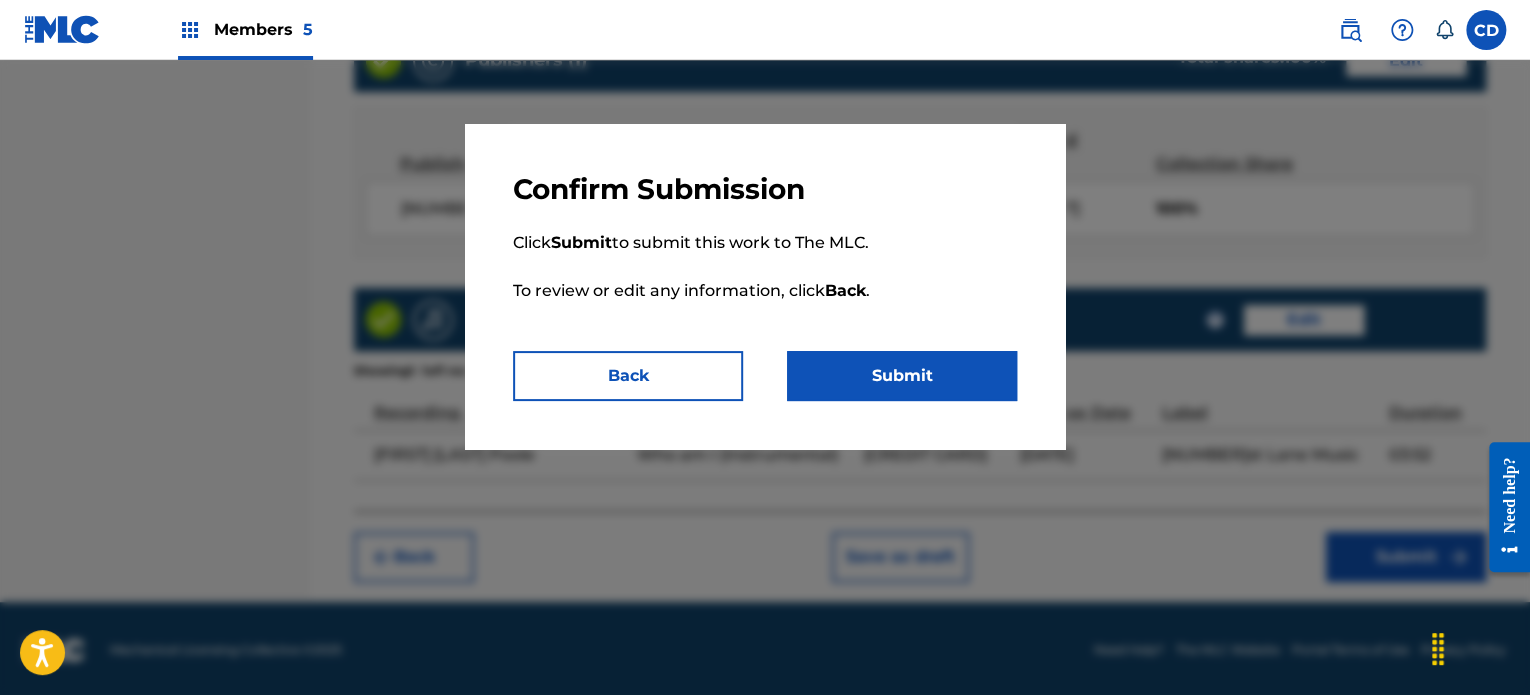 click on "Submit" at bounding box center (902, 376) 